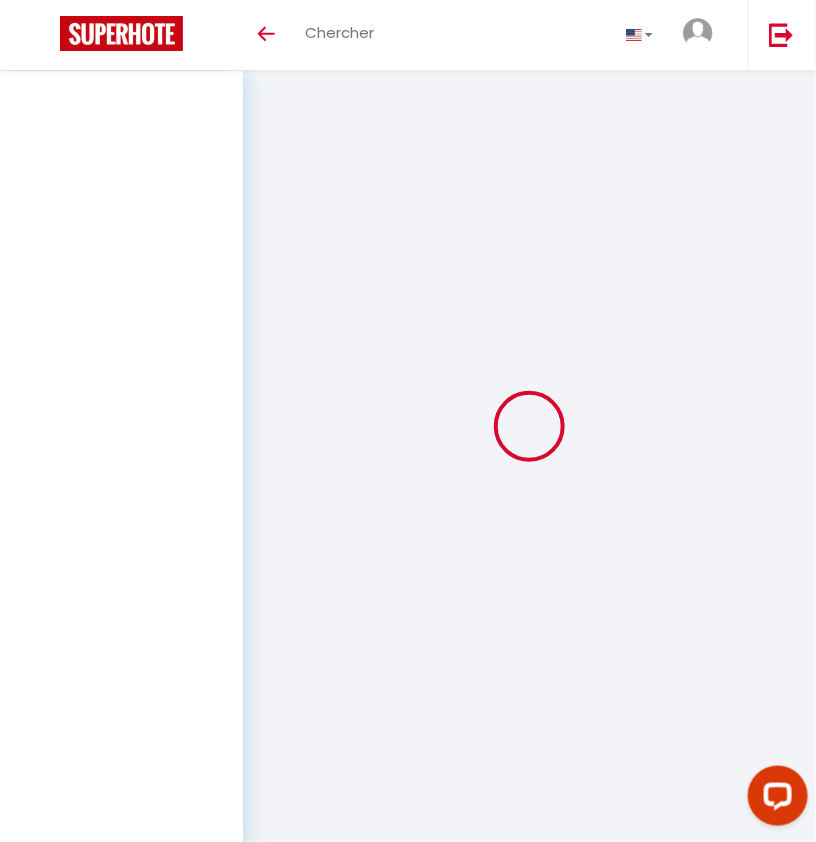 scroll, scrollTop: 0, scrollLeft: 0, axis: both 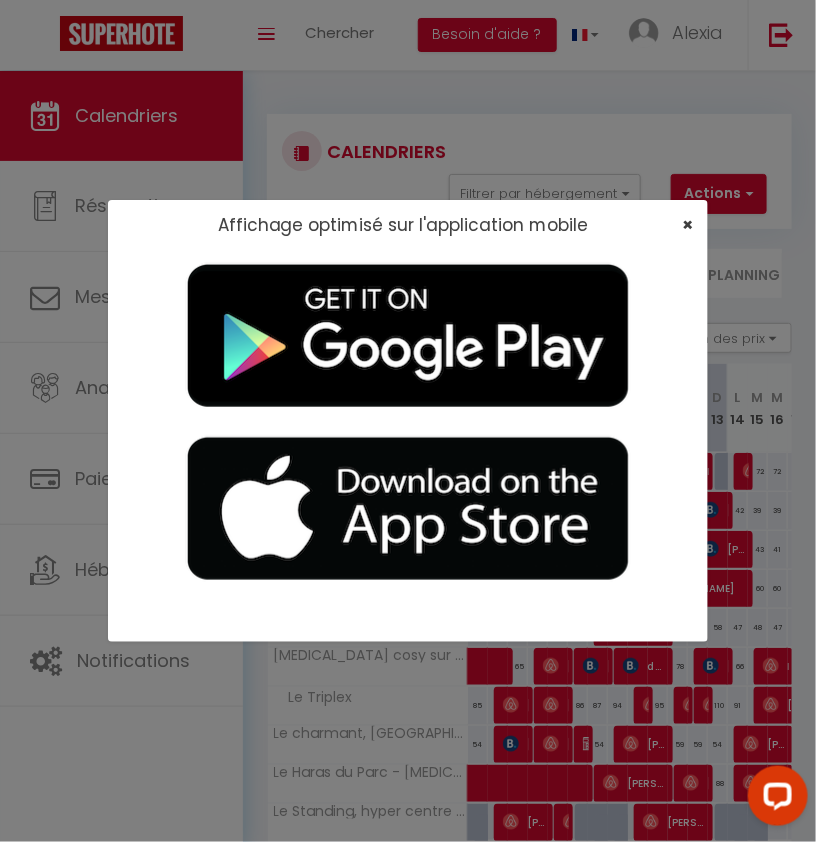 click on "×" at bounding box center [687, 224] 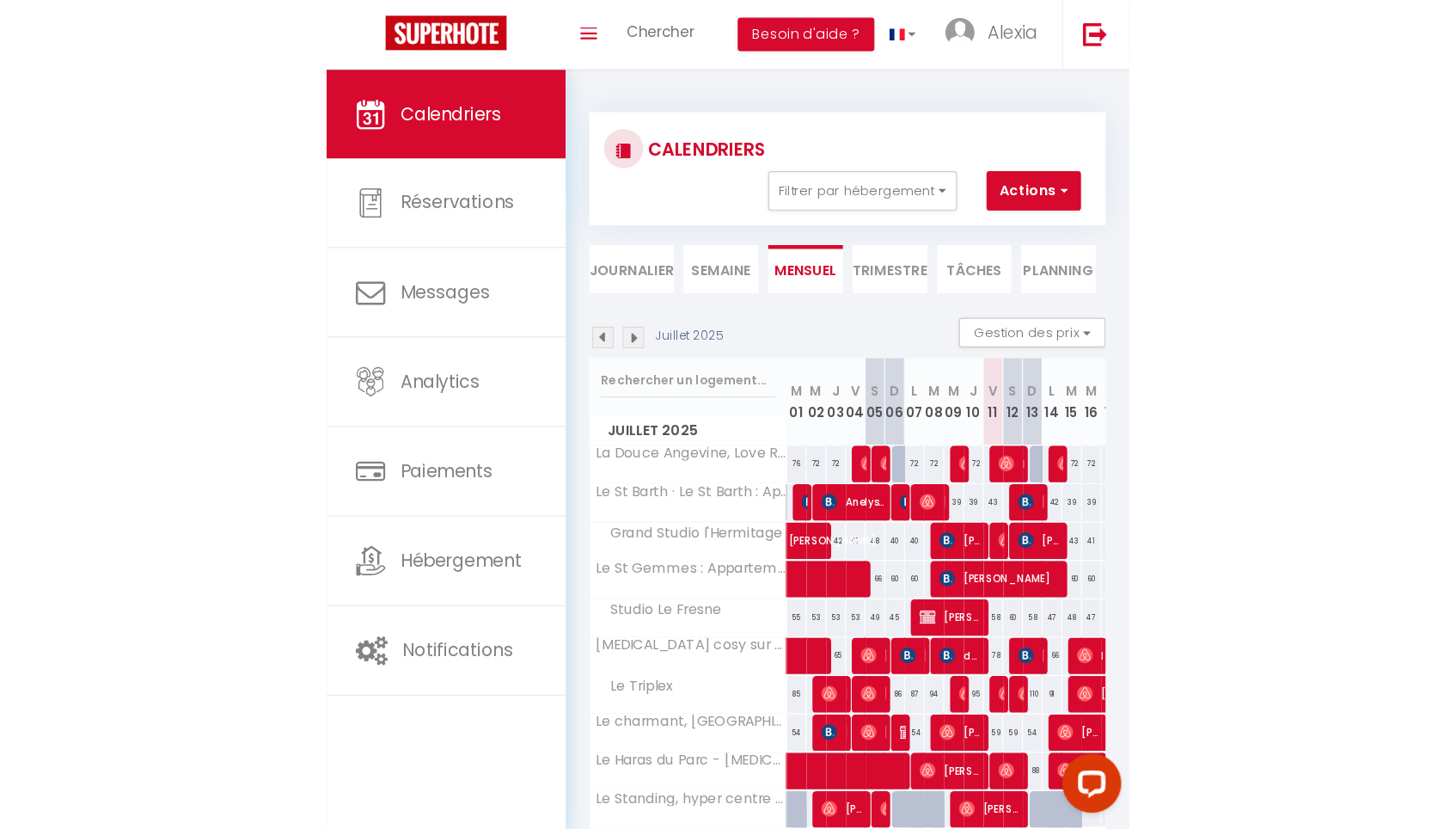 scroll, scrollTop: 9, scrollLeft: 0, axis: vertical 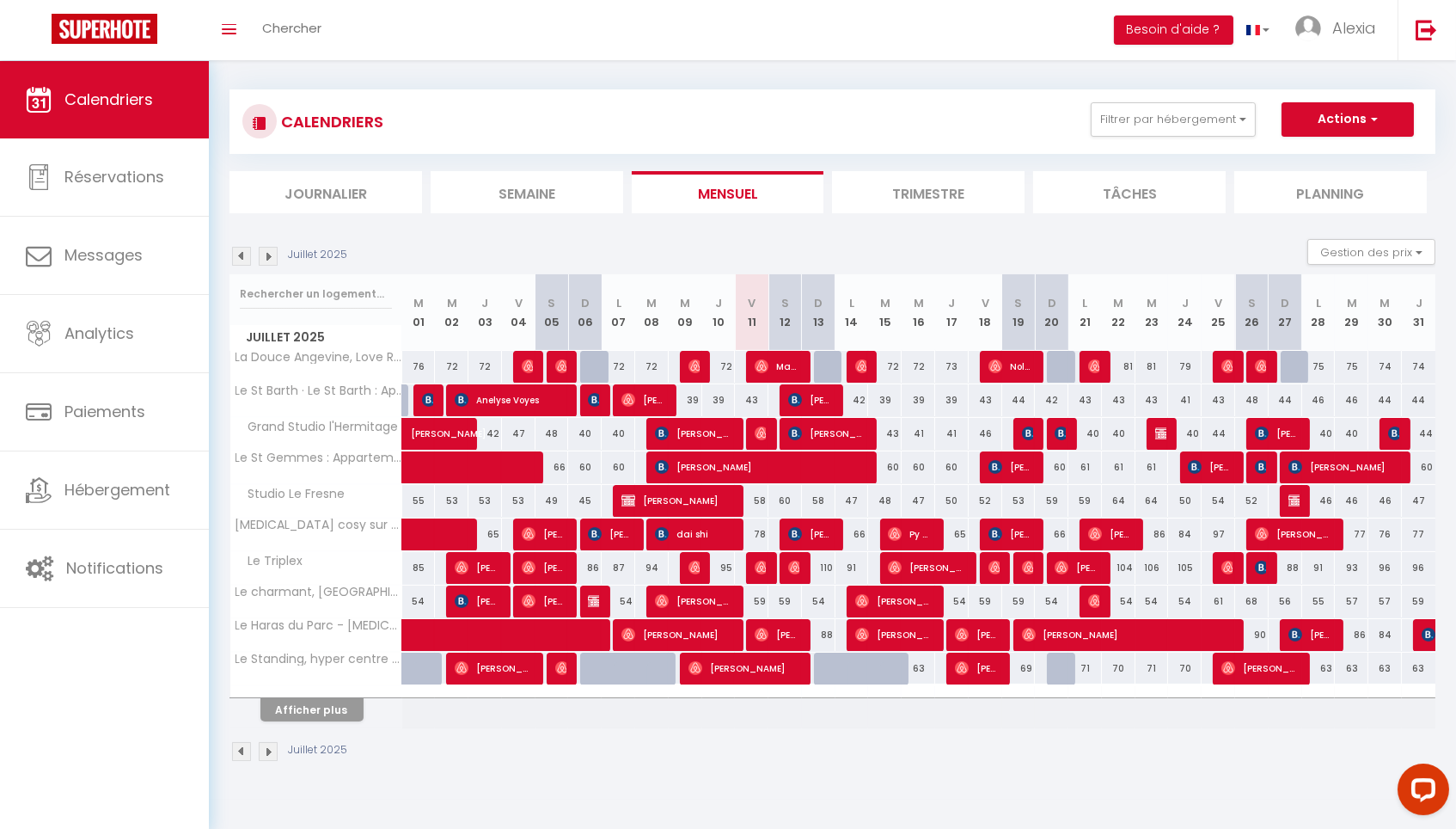 click on "Journalier" at bounding box center (326, 192) 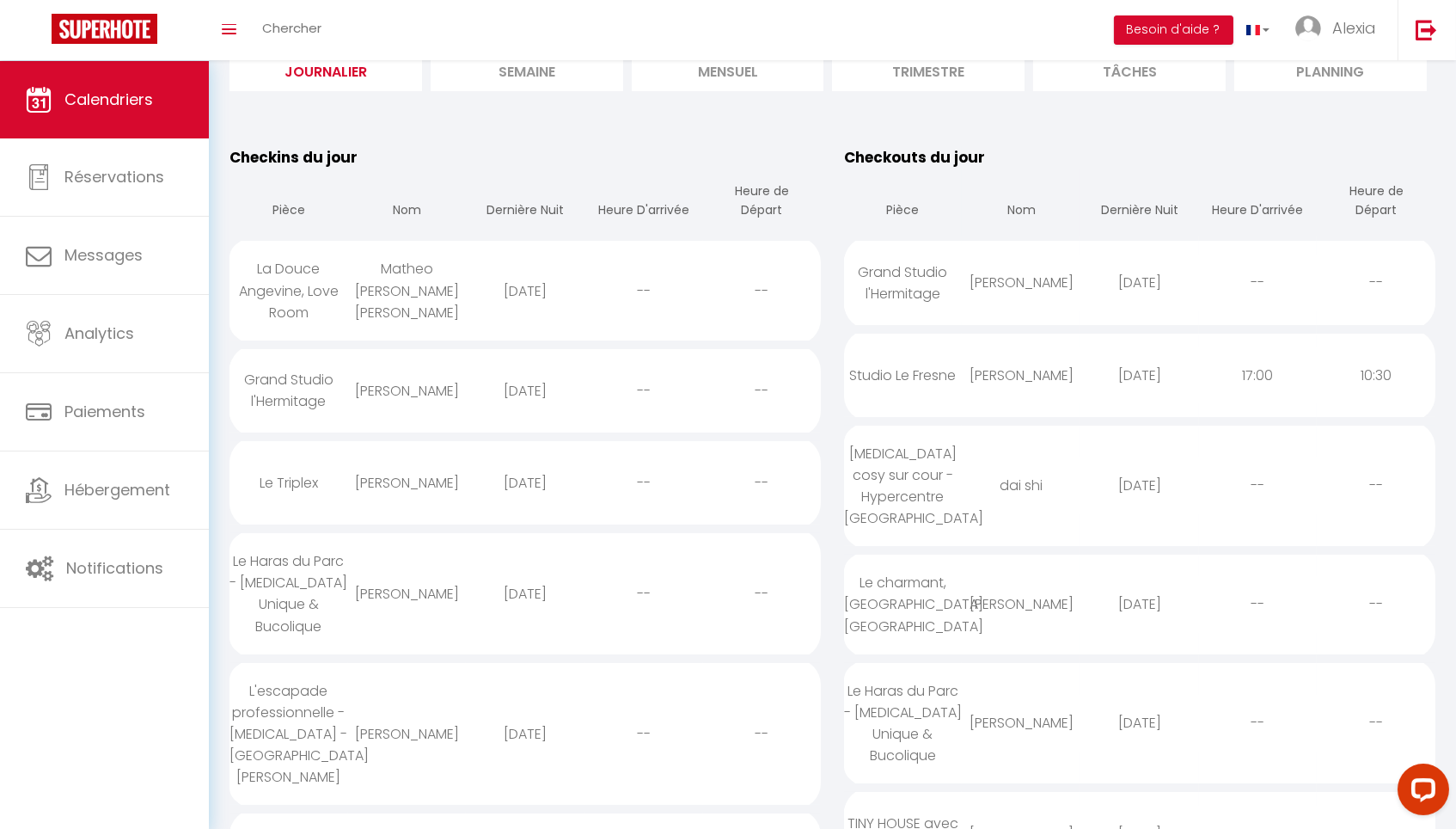 scroll, scrollTop: 136, scrollLeft: 0, axis: vertical 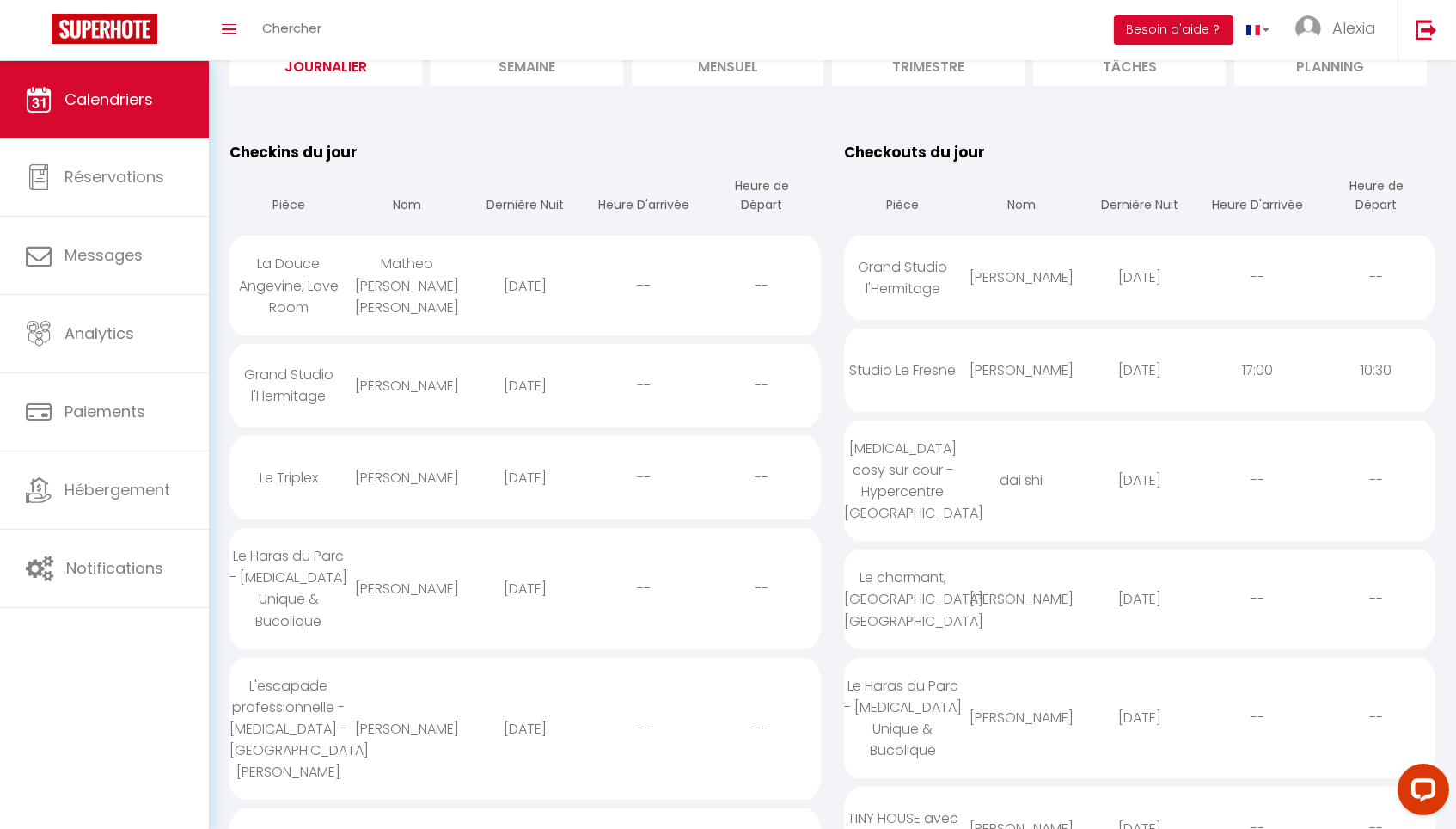 click on "[DATE]" at bounding box center [525, 286] 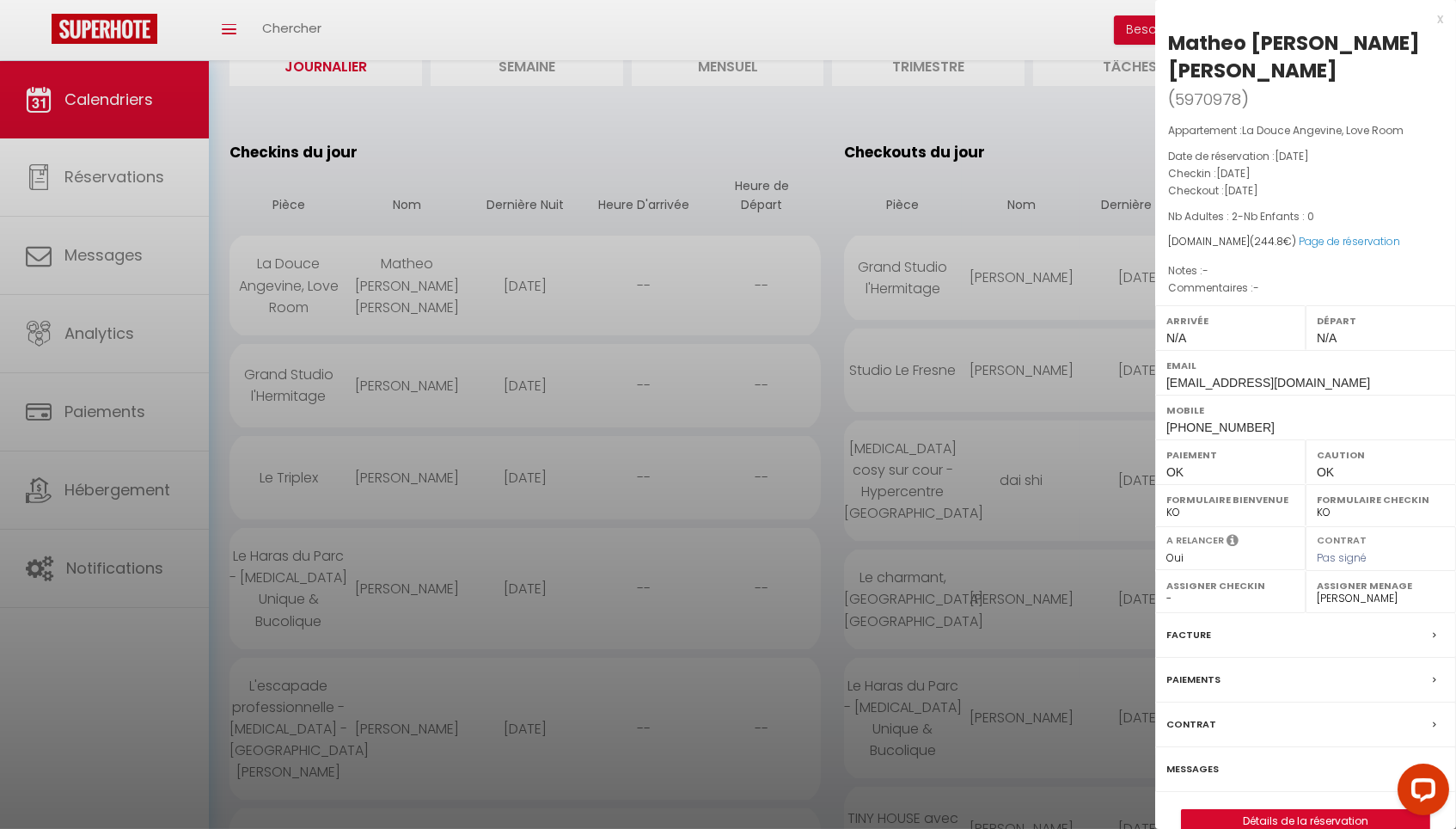 click at bounding box center [728, 414] 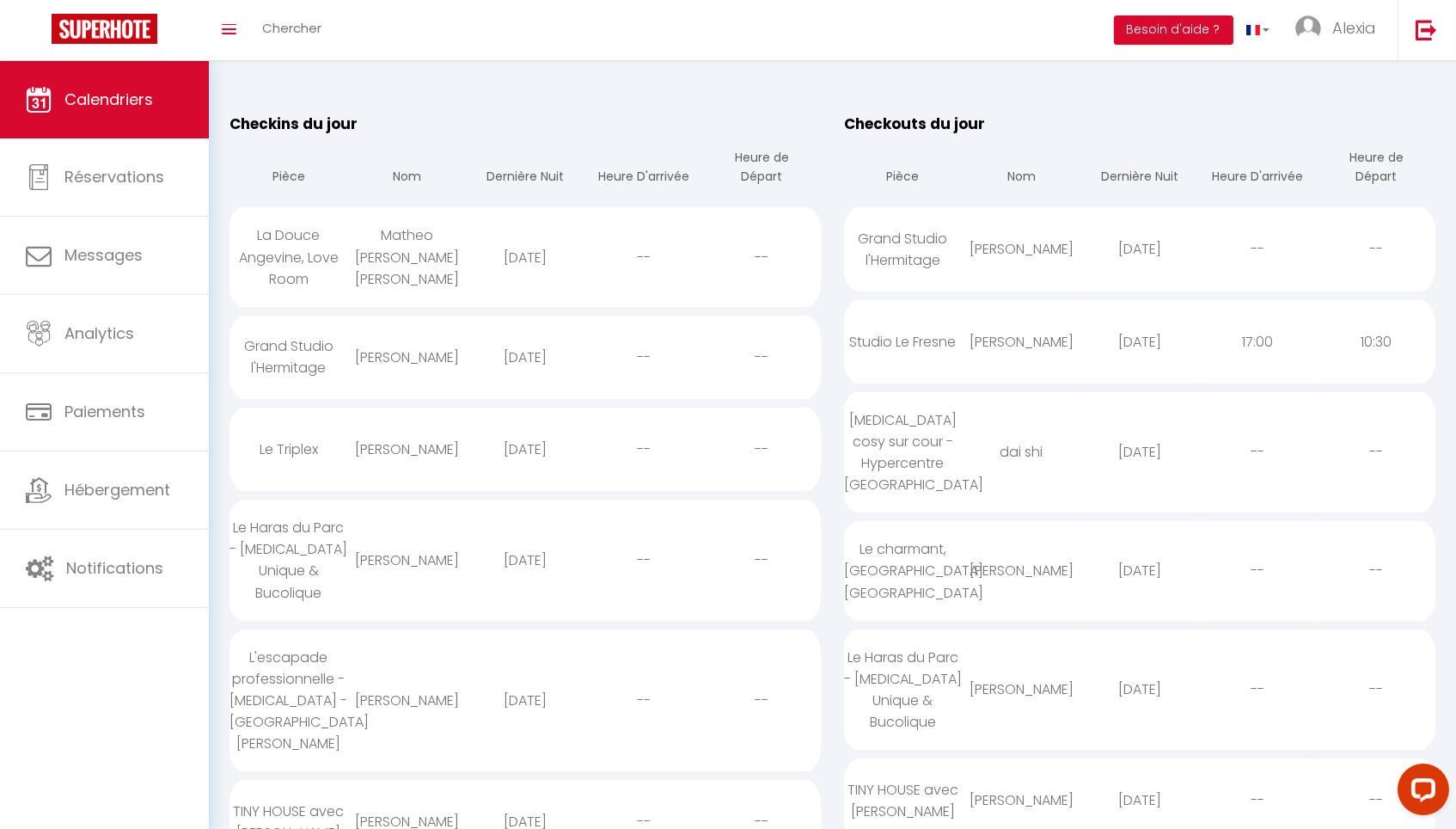 scroll, scrollTop: 180, scrollLeft: 0, axis: vertical 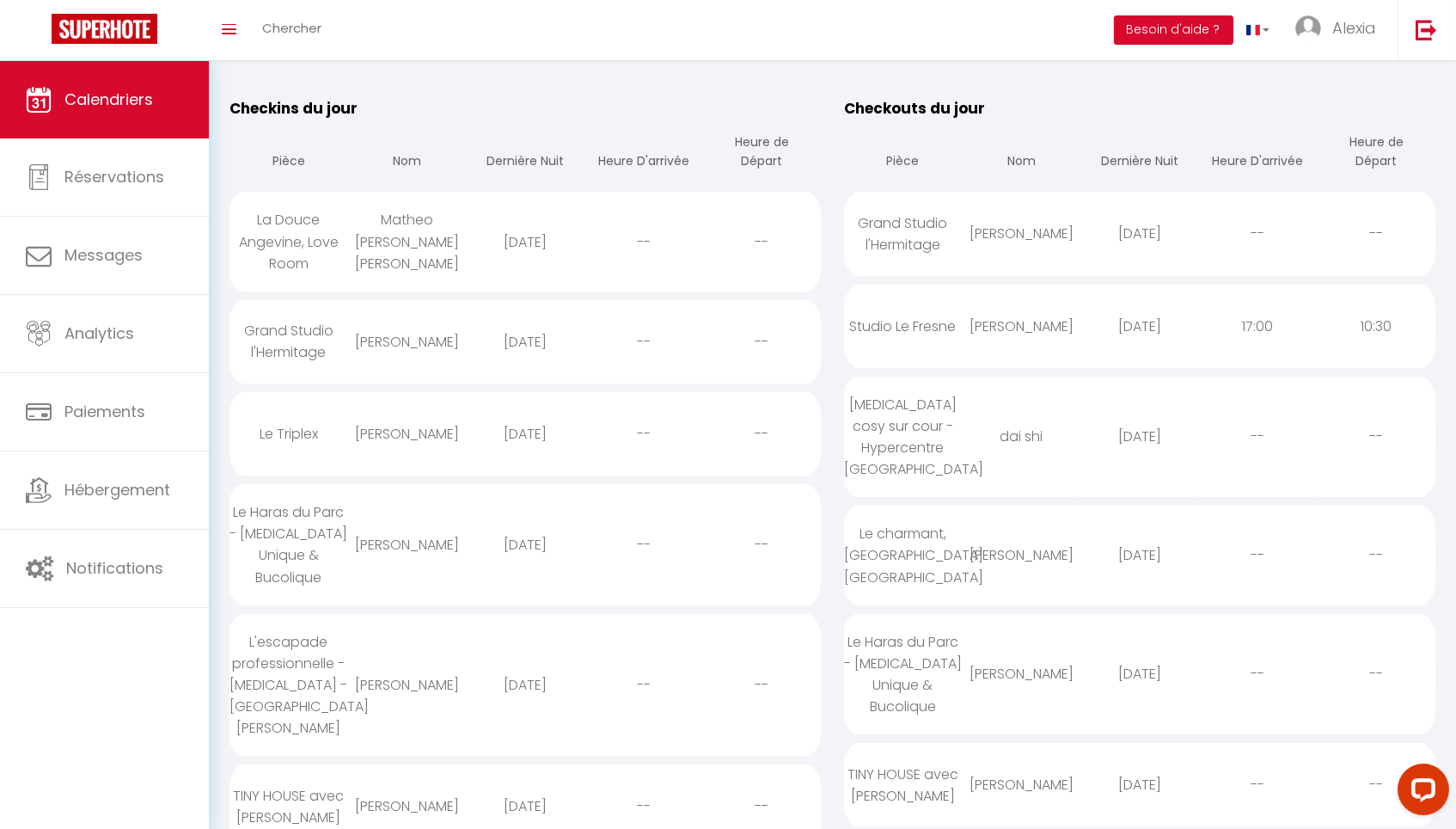 click on "[DATE]" at bounding box center (525, 341) 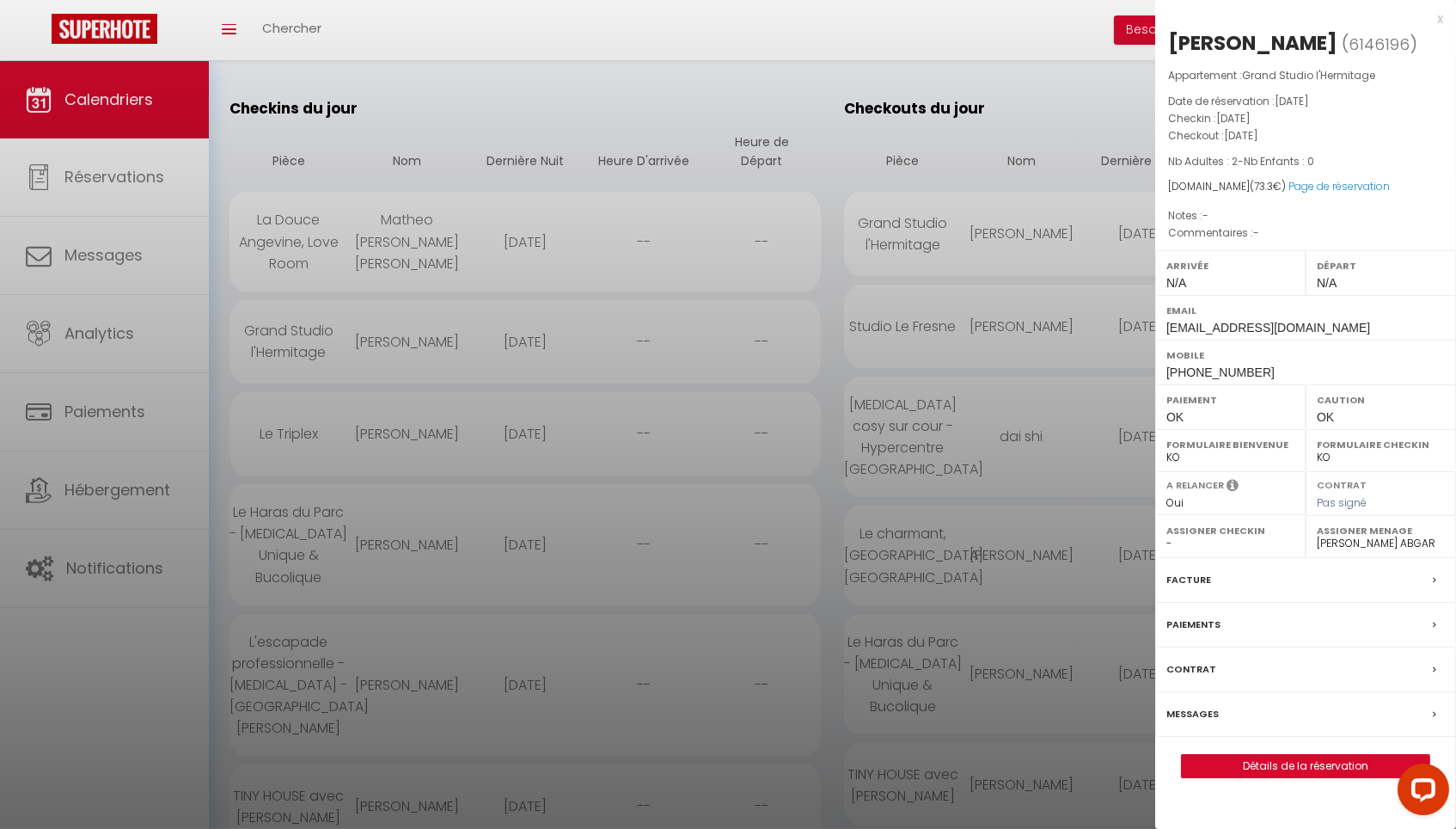 click at bounding box center [728, 414] 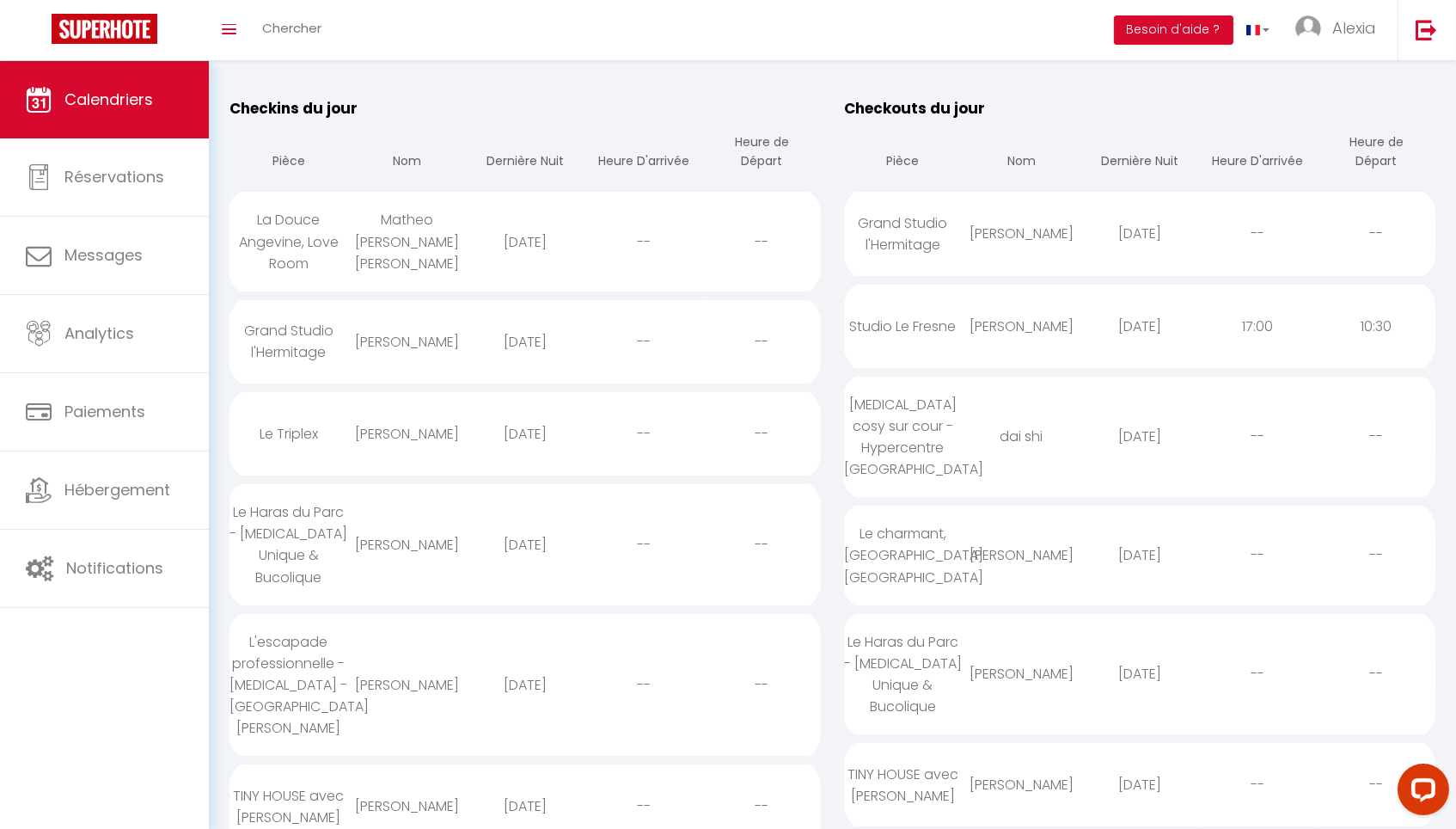 click on "[DATE]" at bounding box center (525, 433) 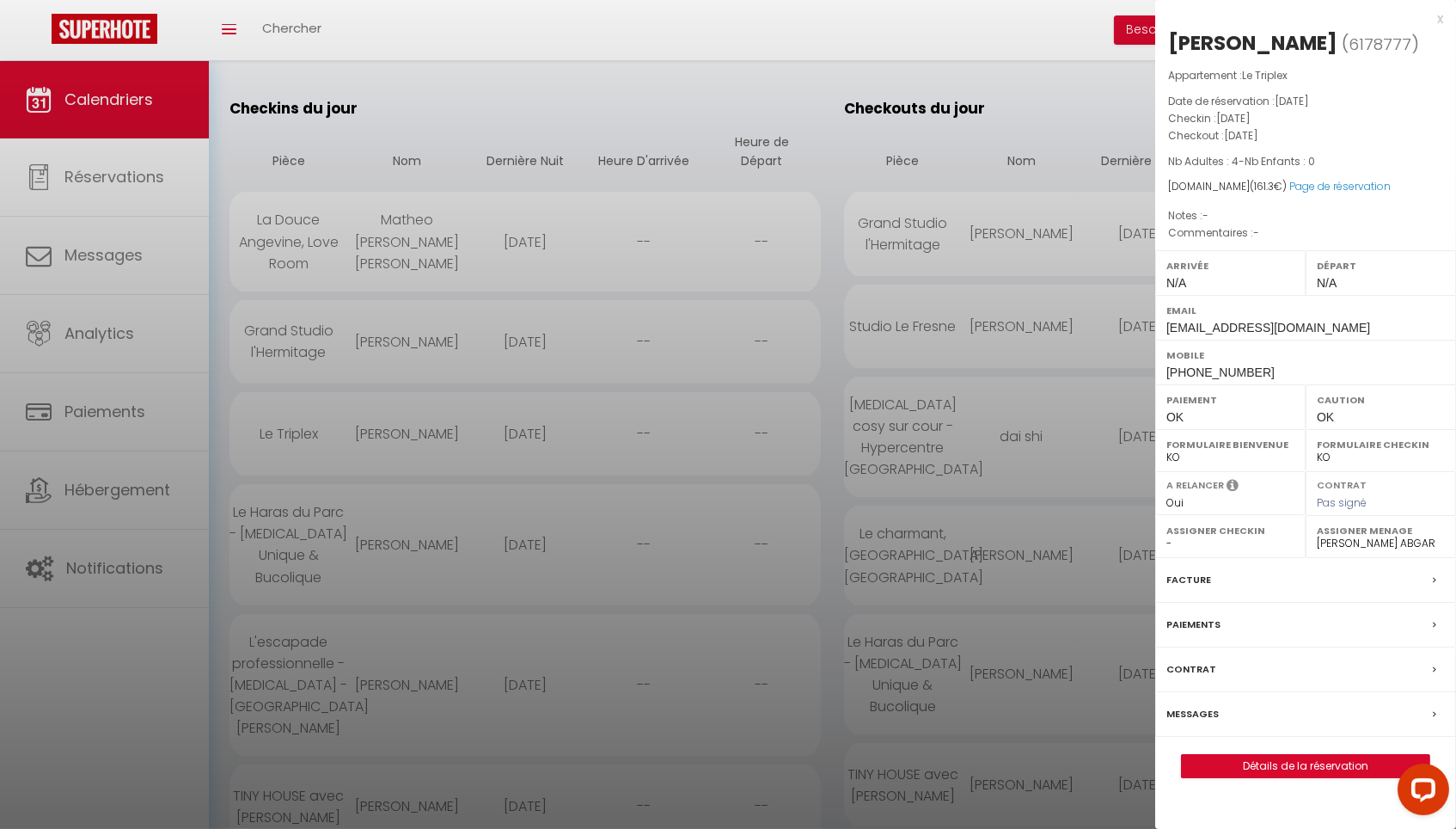 click at bounding box center [728, 414] 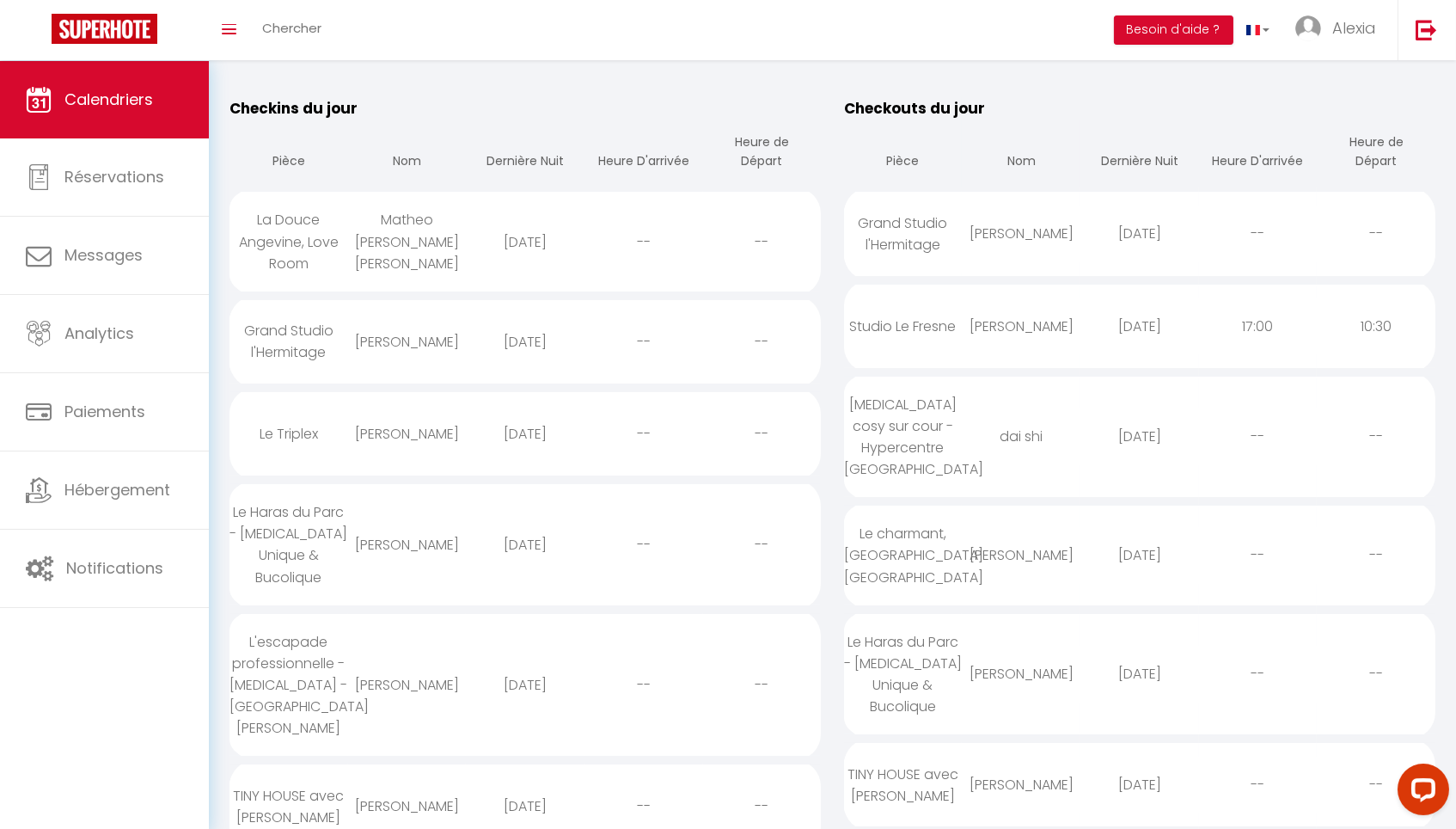 click on "[DATE]" at bounding box center (525, 544) 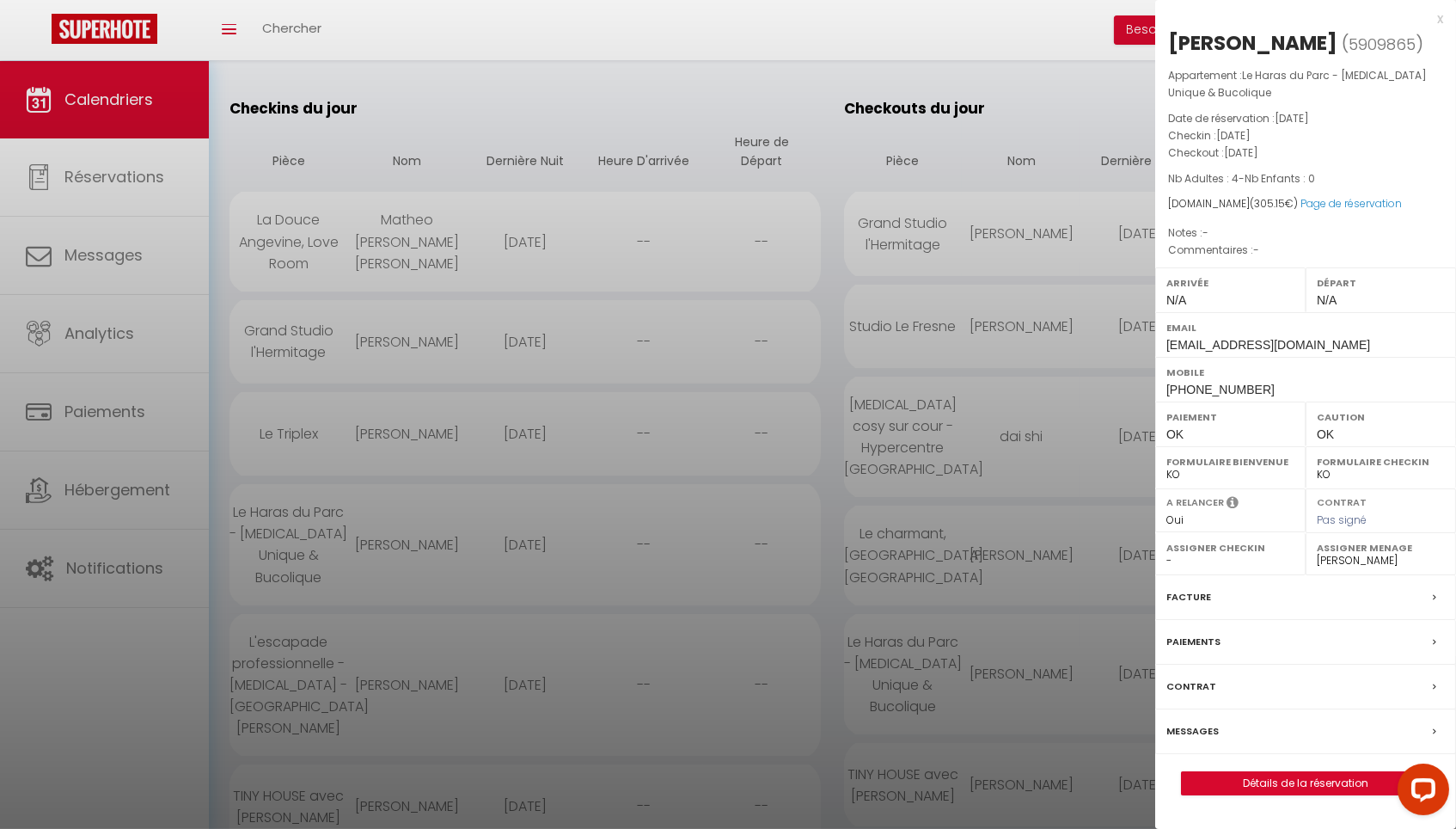 click at bounding box center (728, 414) 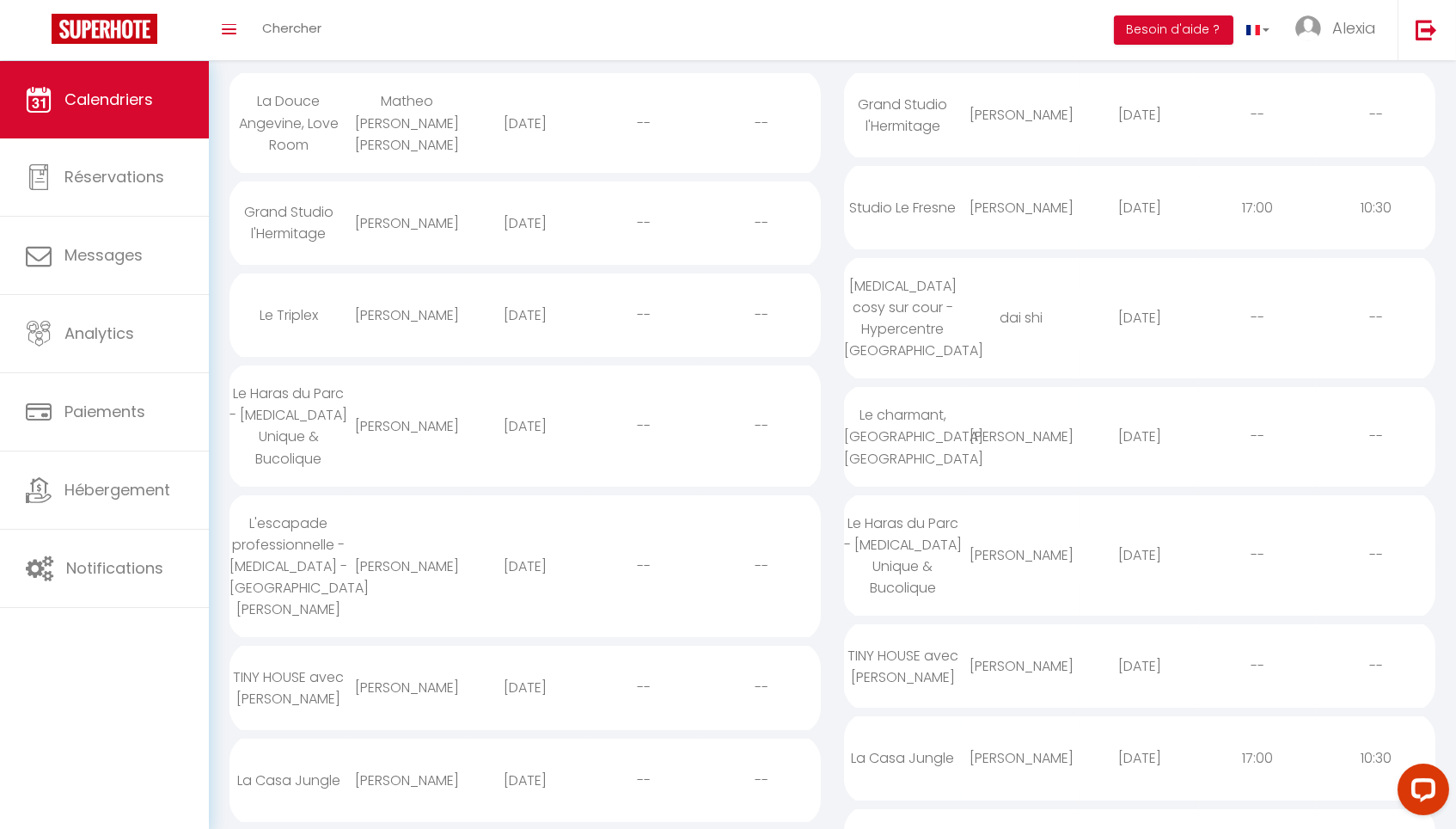 scroll, scrollTop: 308, scrollLeft: 0, axis: vertical 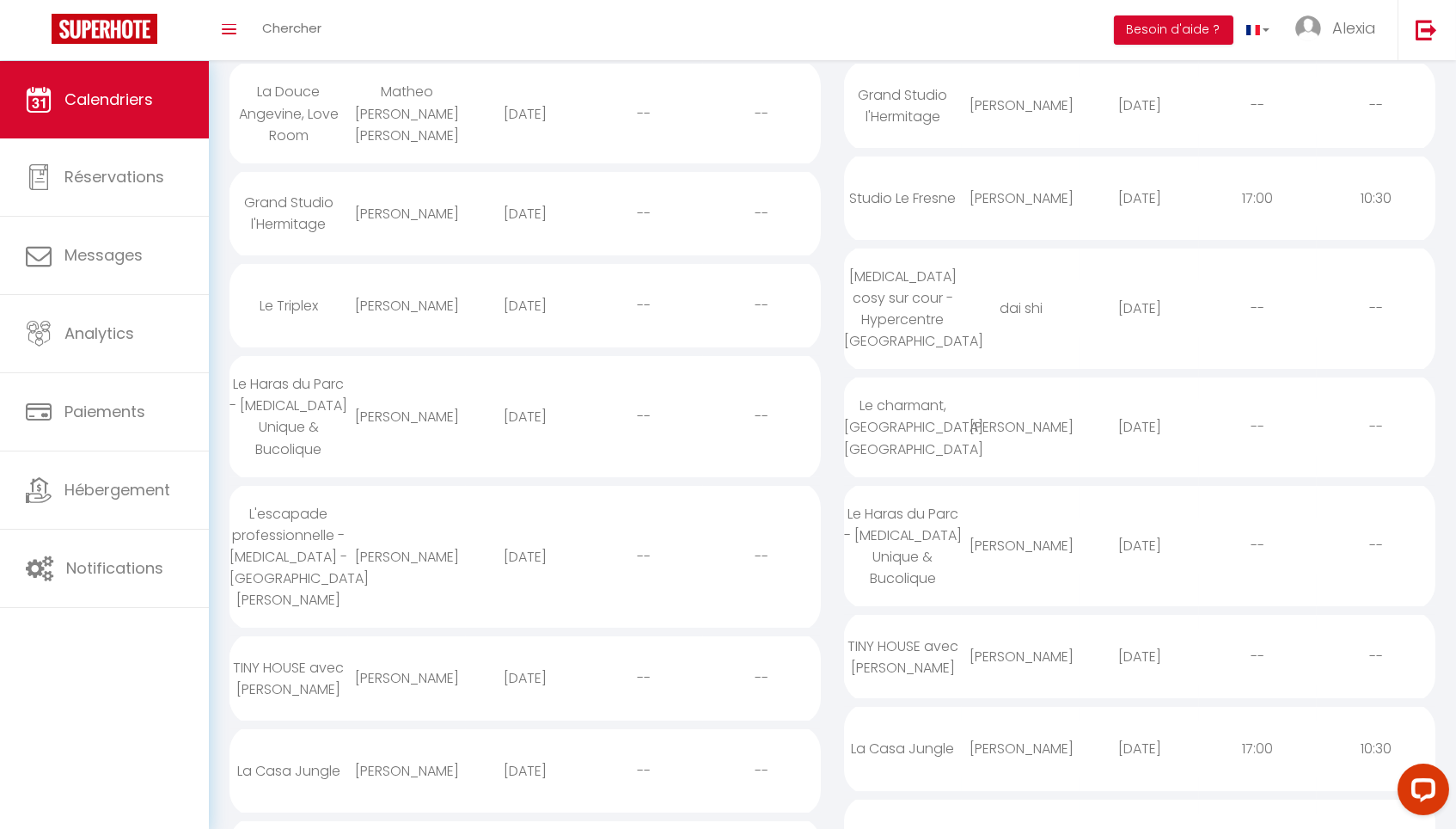 click on "[DATE]" at bounding box center (525, 556) 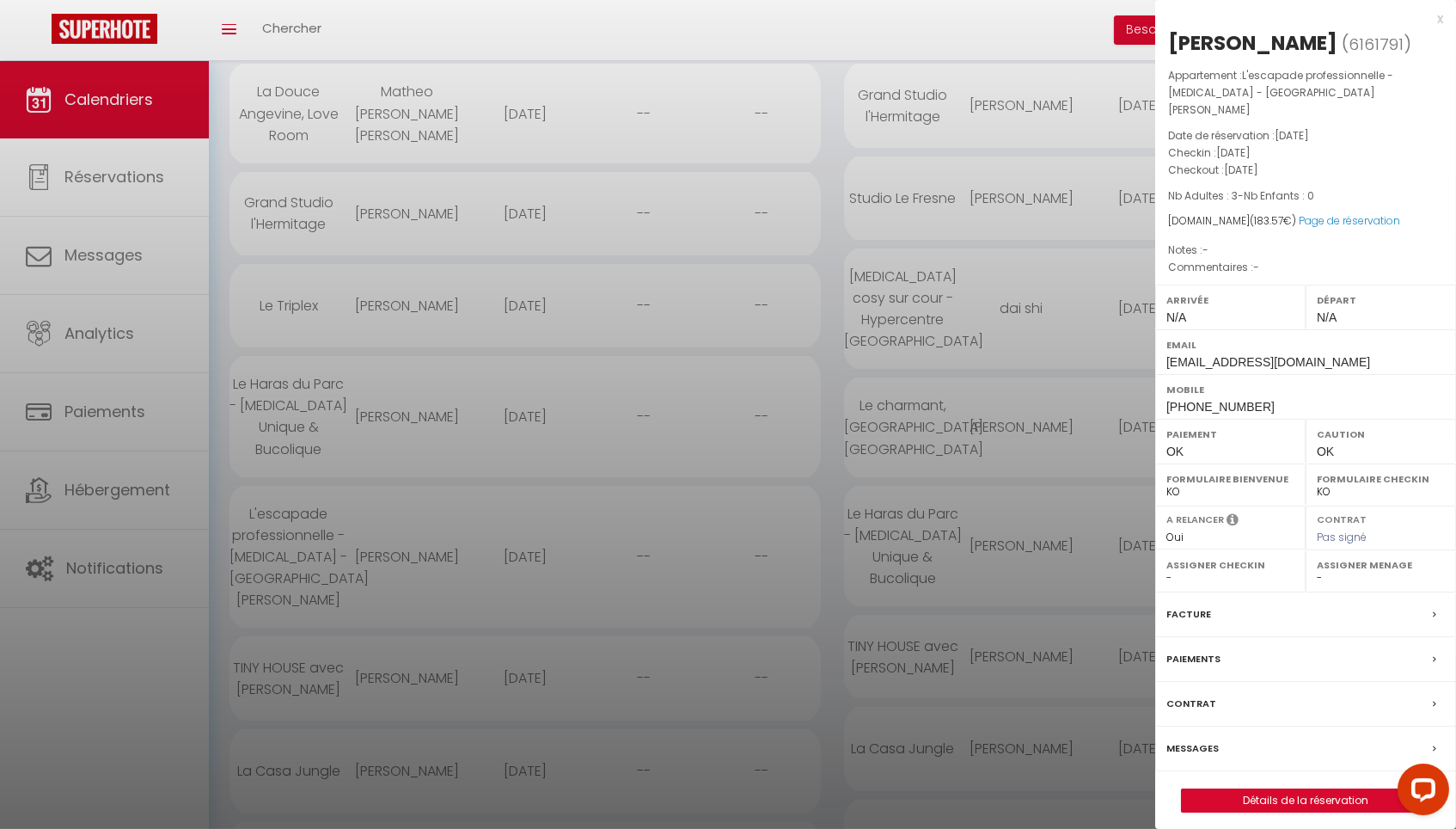 click at bounding box center [728, 414] 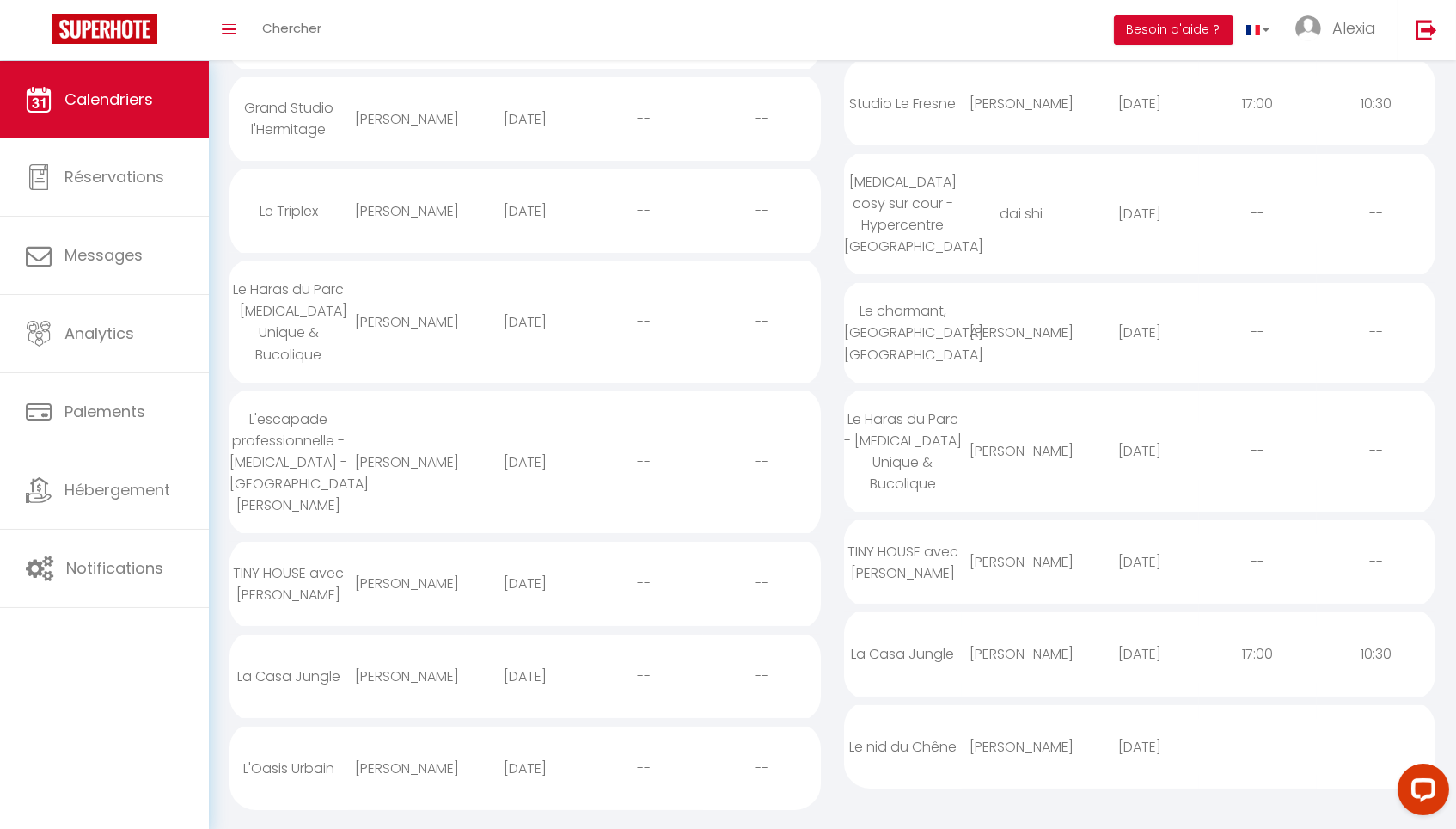 scroll, scrollTop: 408, scrollLeft: 0, axis: vertical 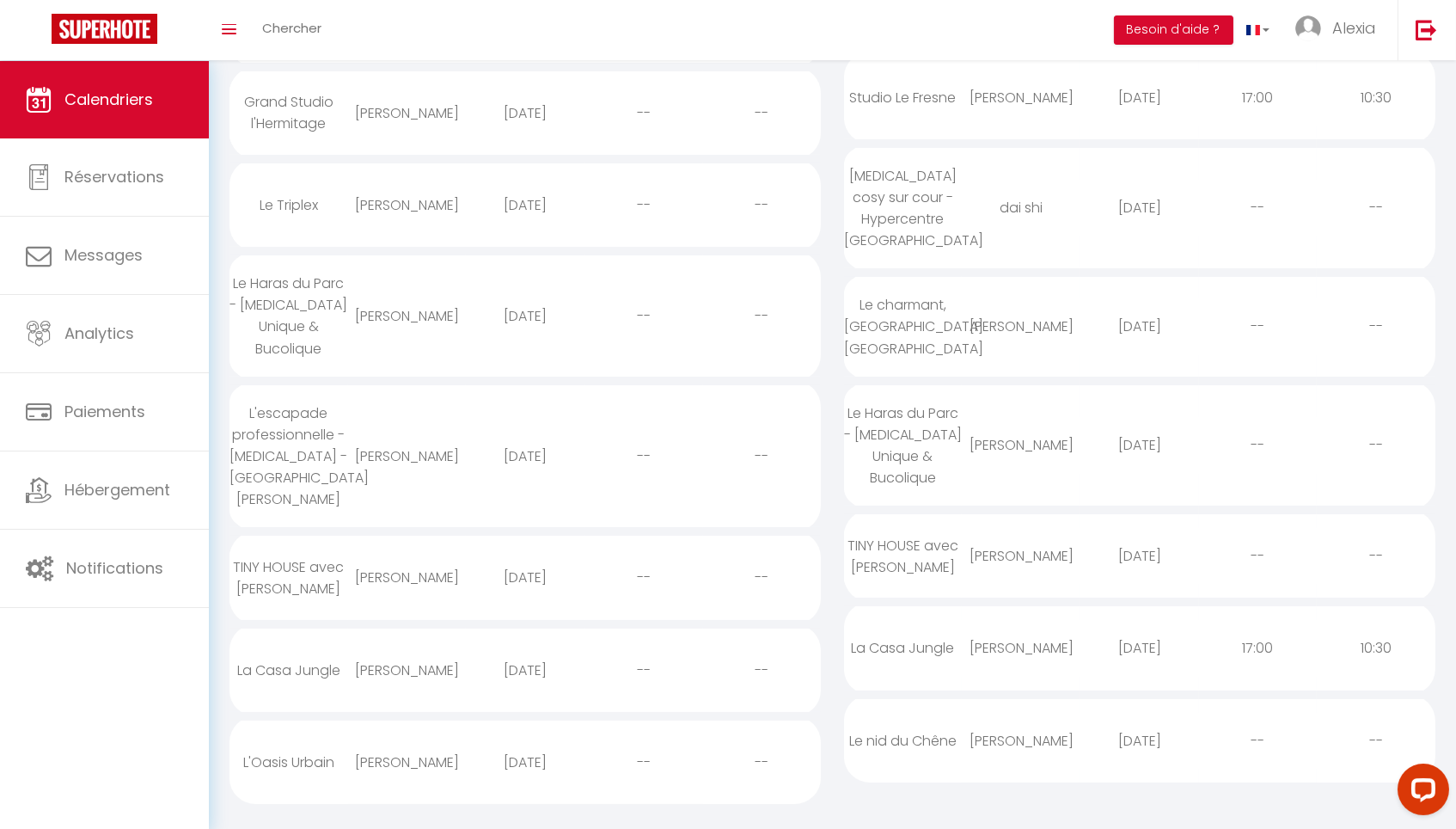 click on "[DATE]" at bounding box center [525, 577] 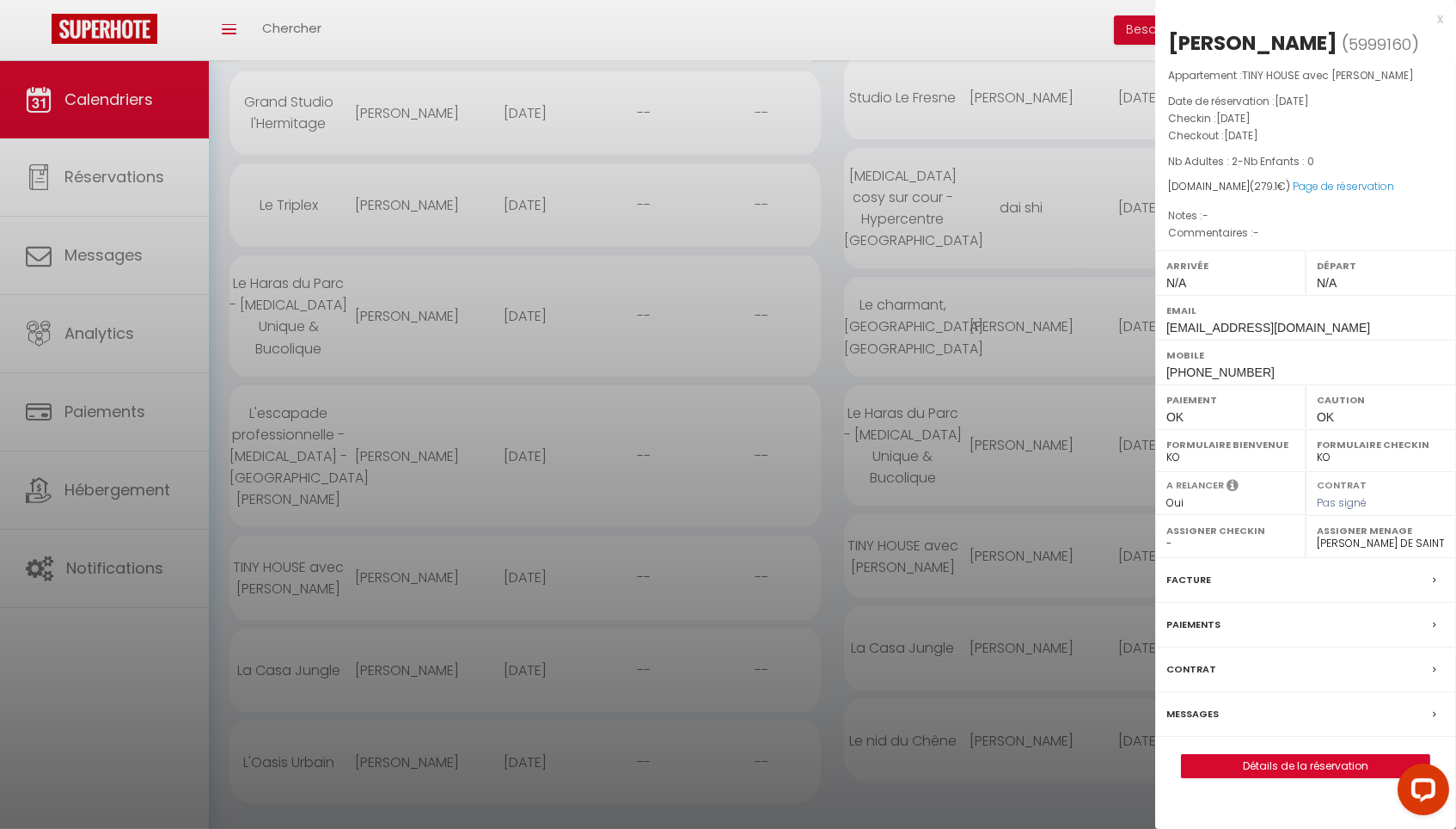 click at bounding box center [728, 414] 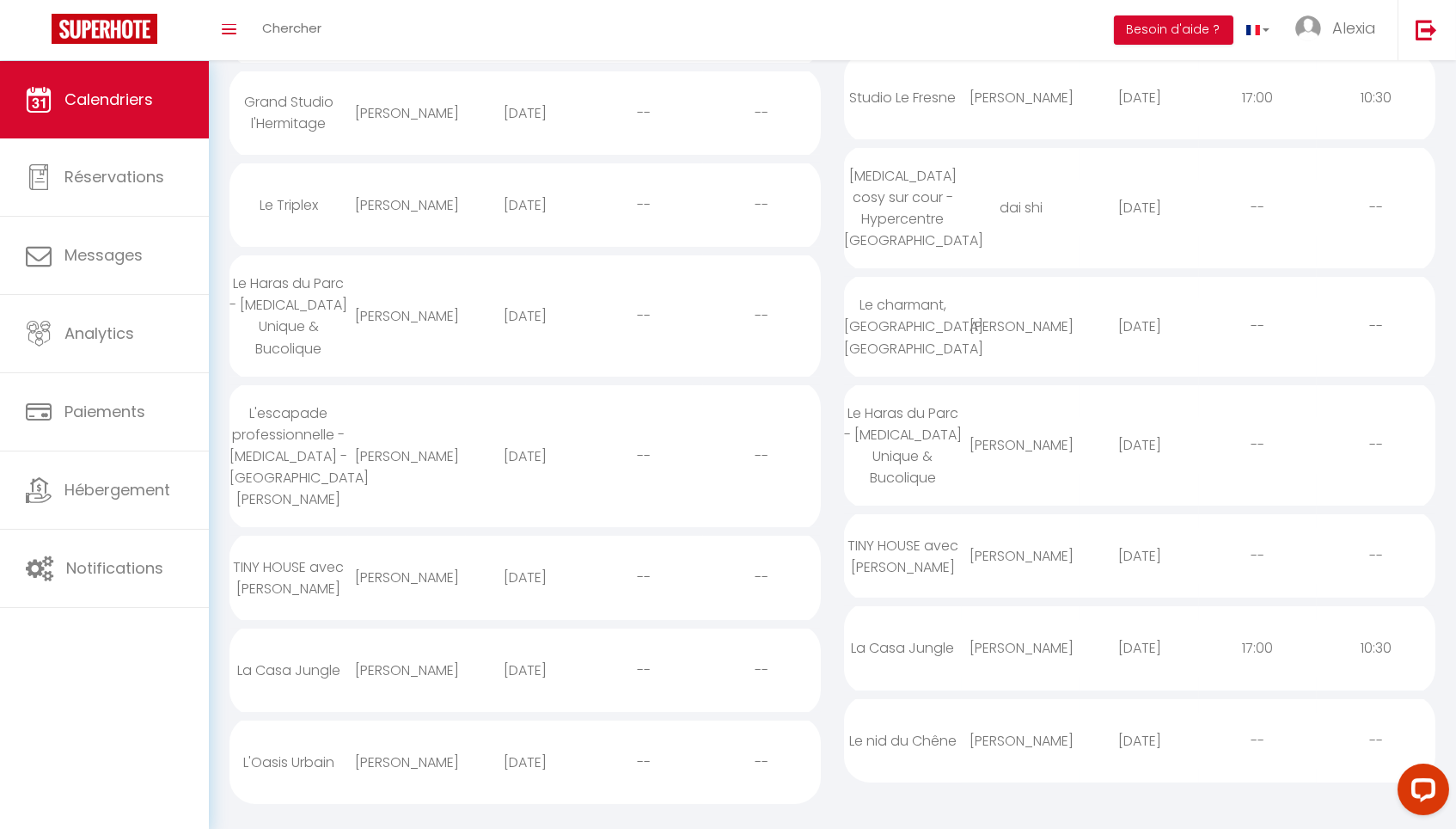 click on "[DATE]" at bounding box center [525, 670] 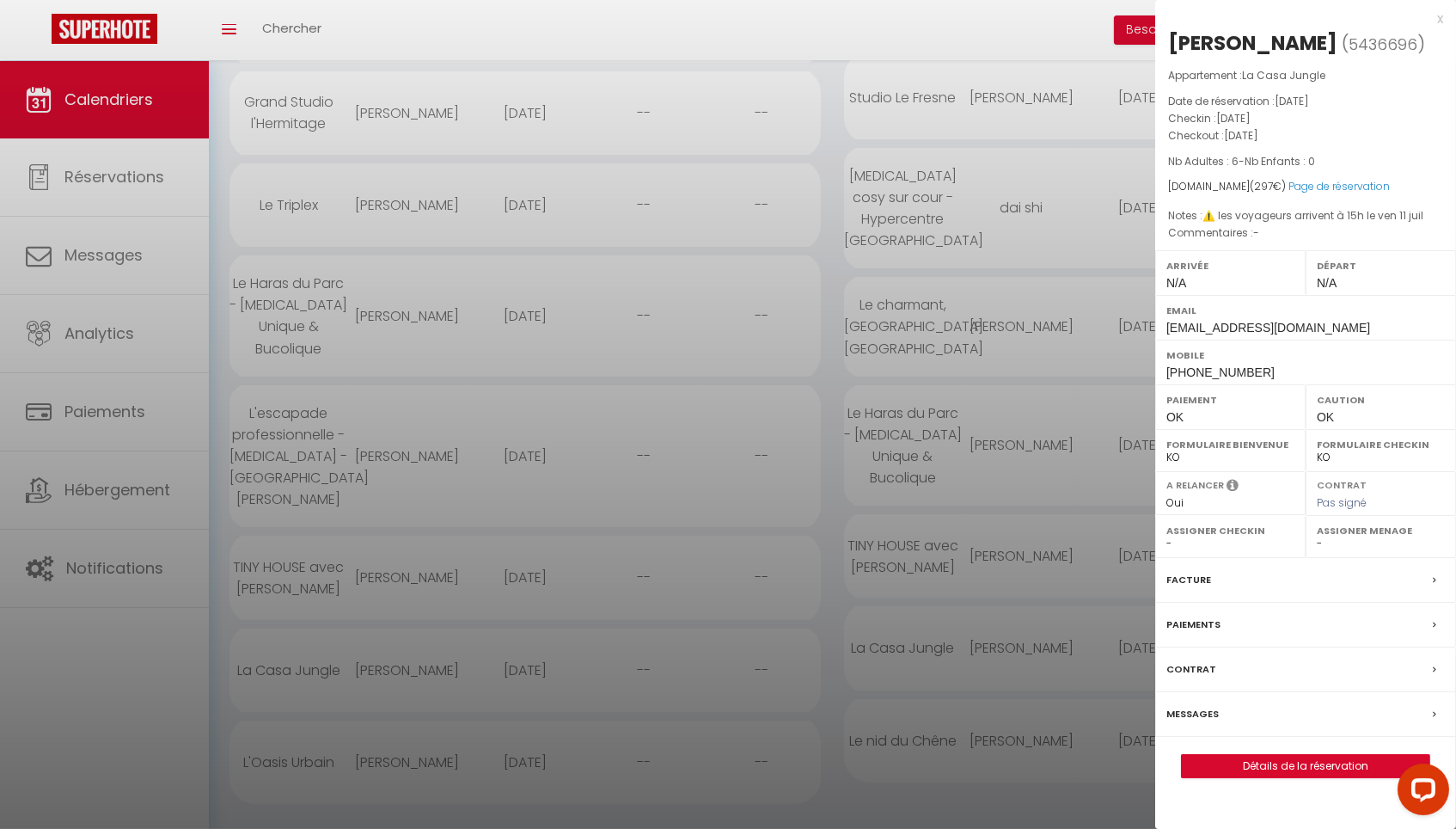 click at bounding box center [728, 414] 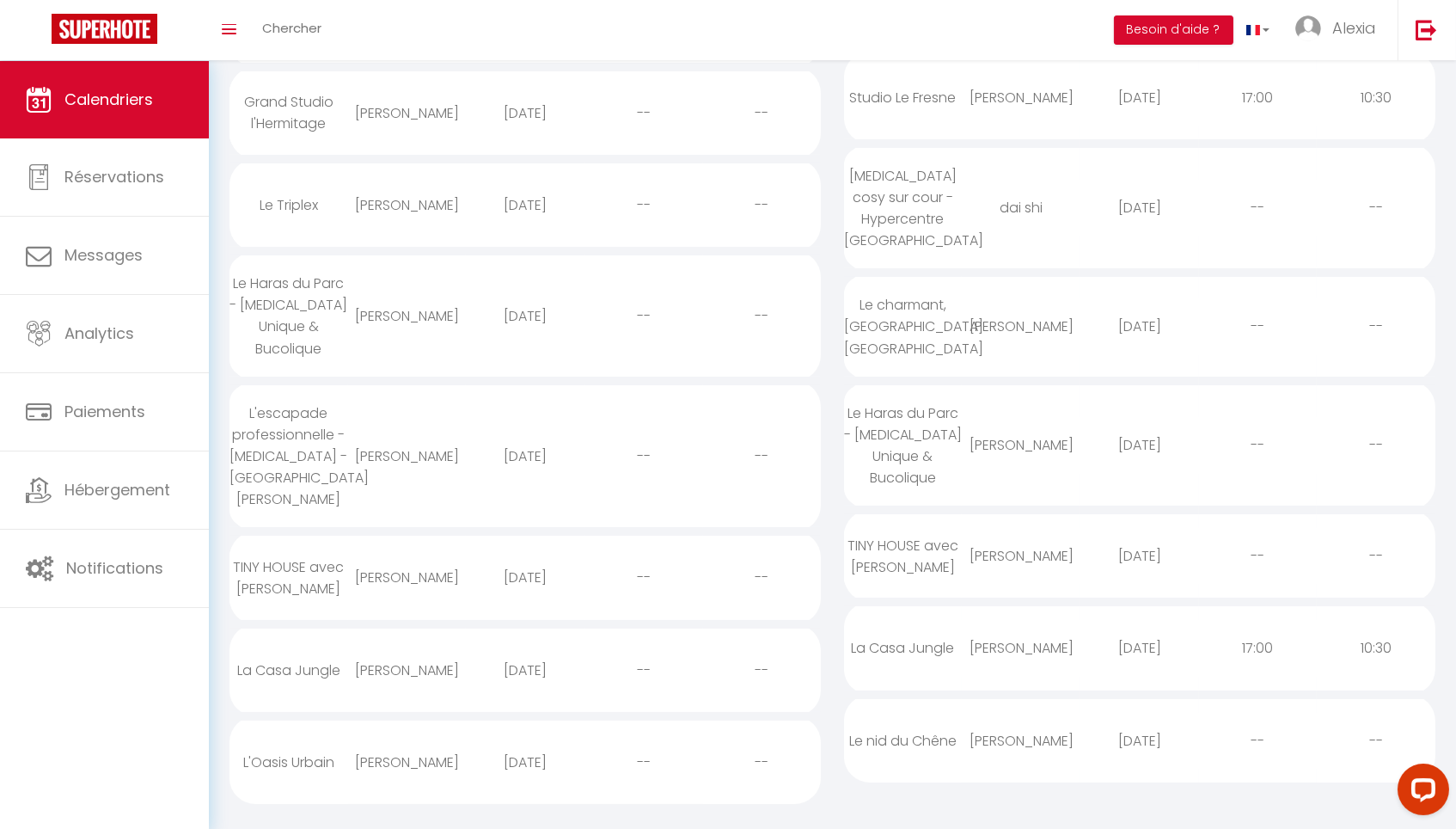 click on "[DATE]" at bounding box center [525, 762] 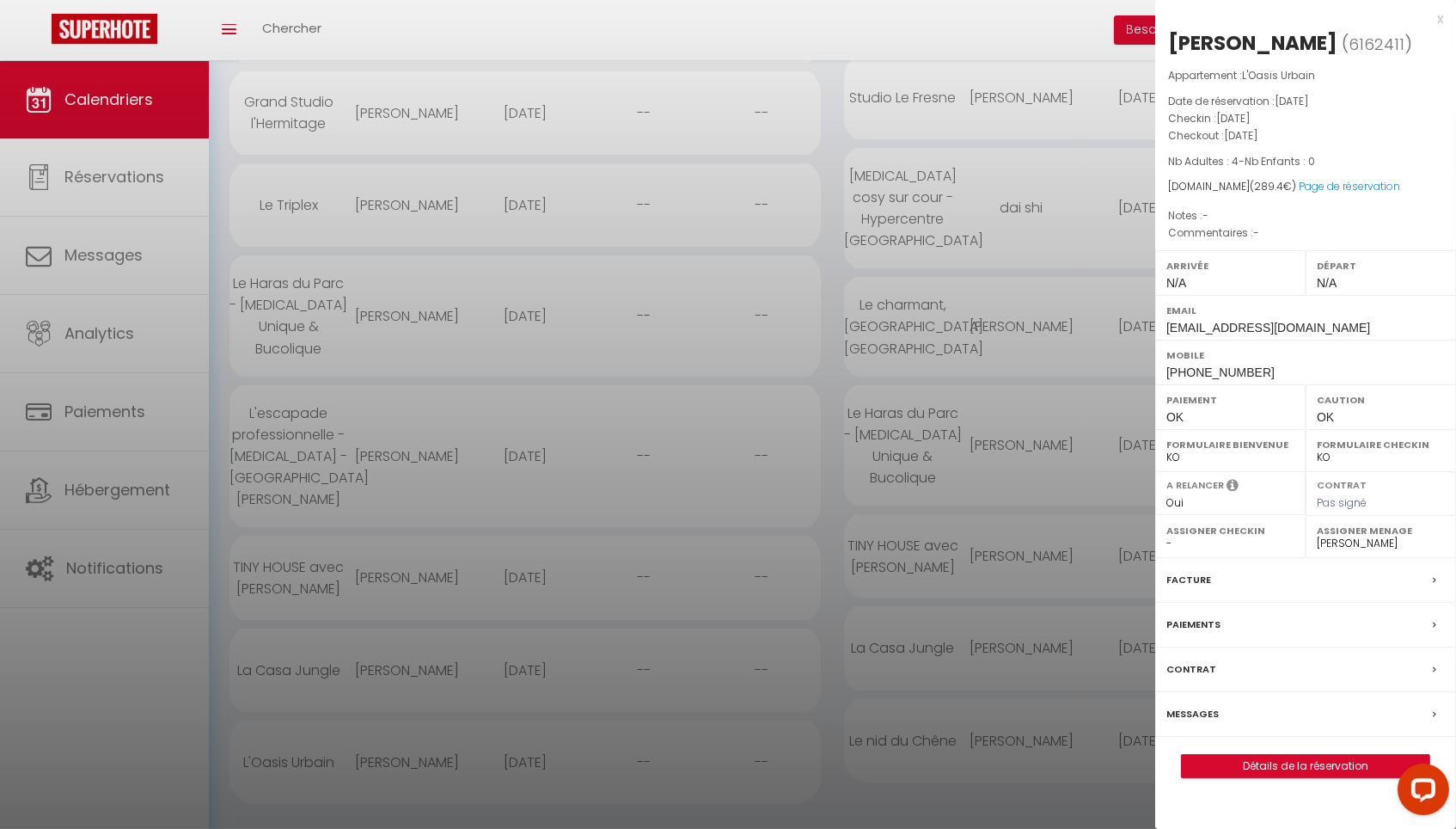 click at bounding box center (728, 414) 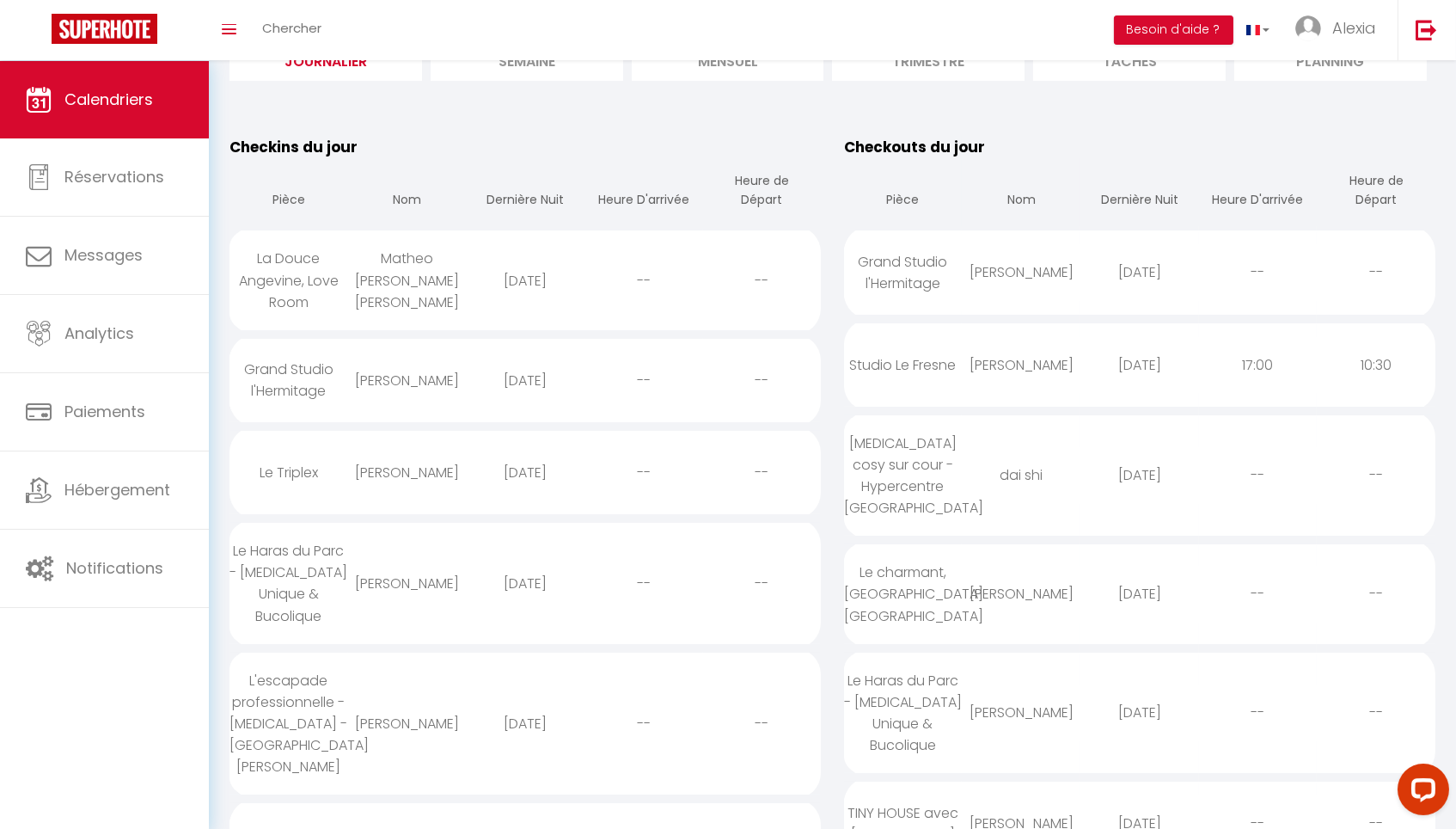 scroll, scrollTop: 139, scrollLeft: 0, axis: vertical 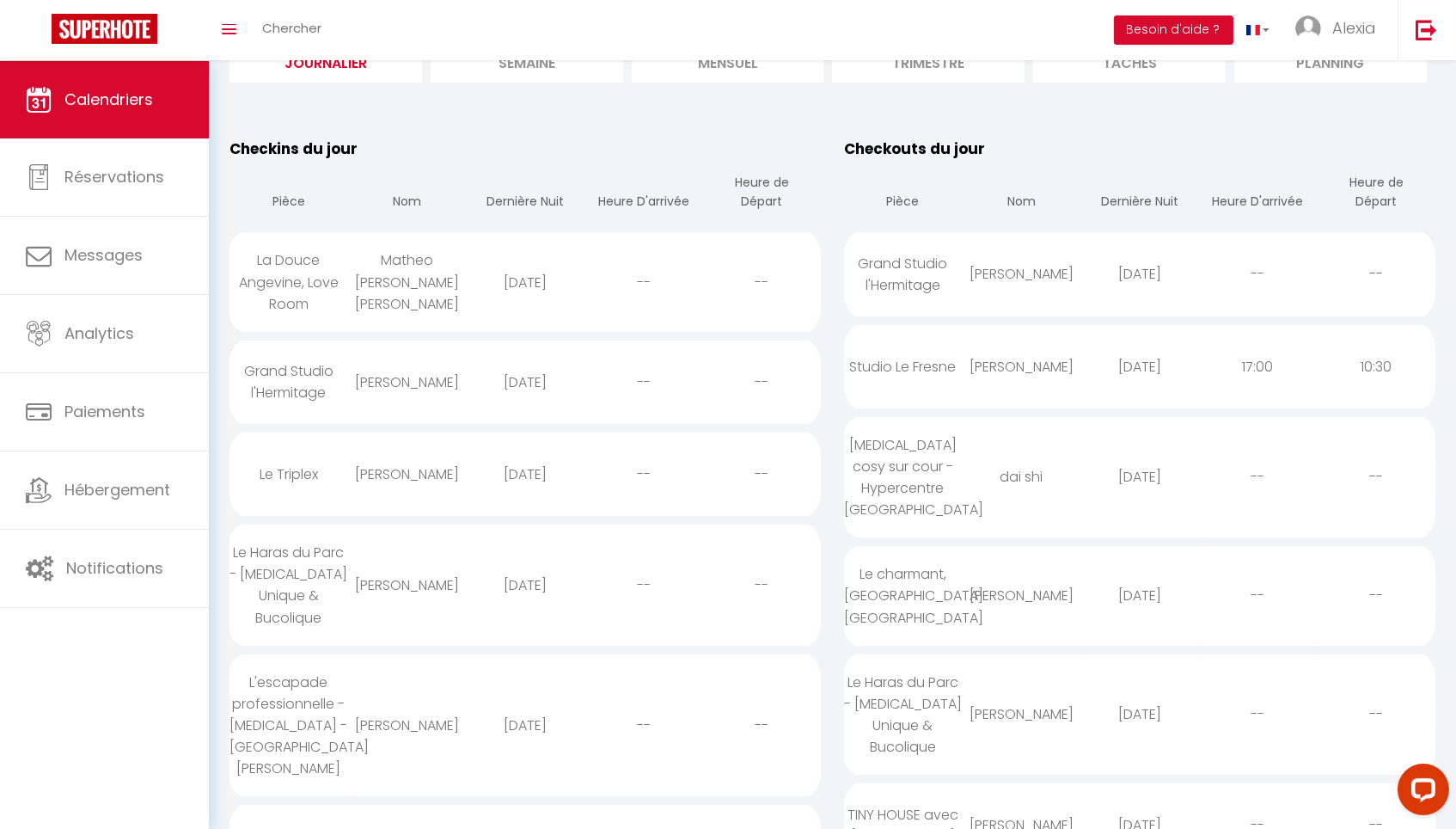 click on "[DATE]" at bounding box center [525, 282] 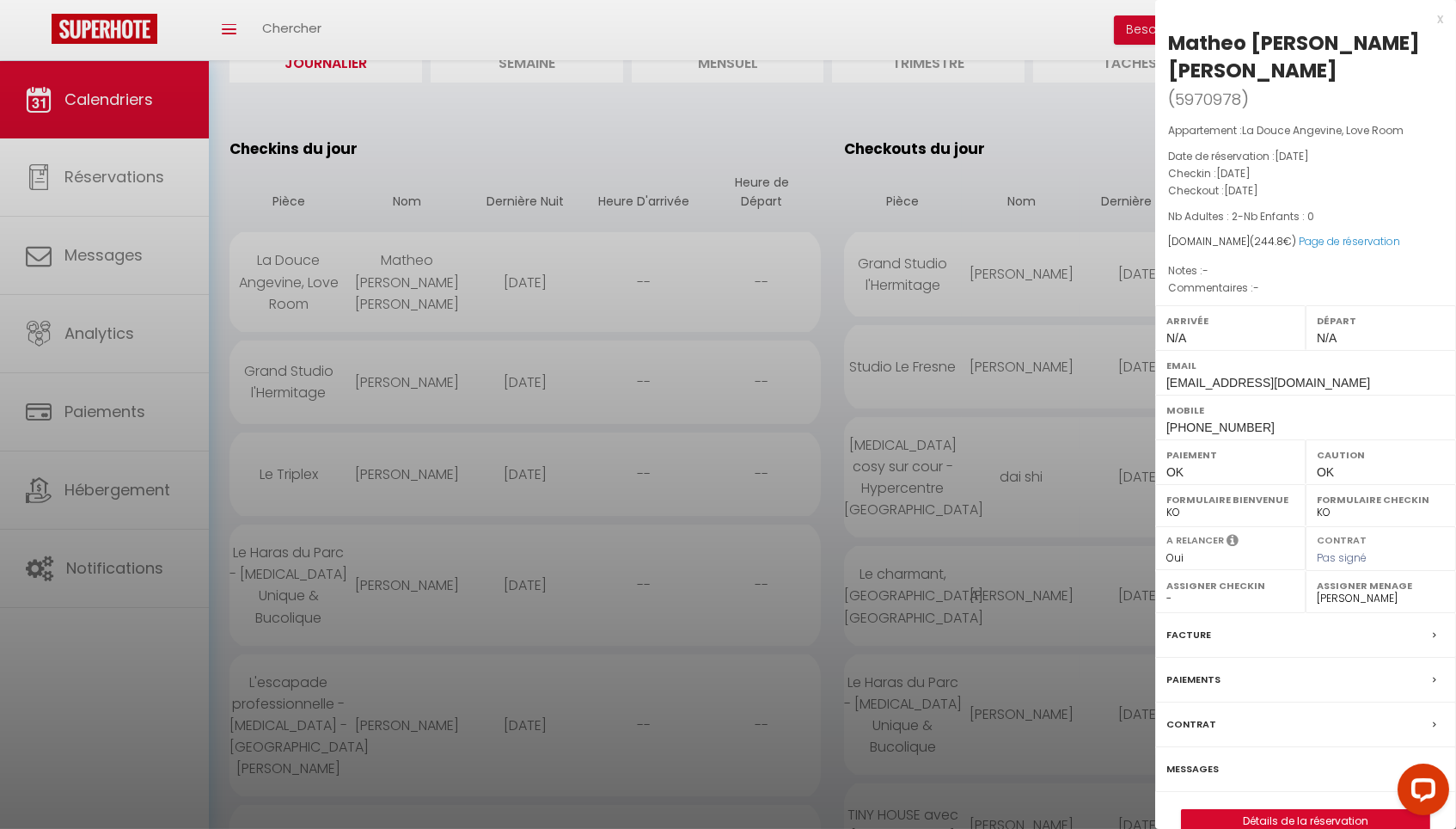 click at bounding box center [728, 414] 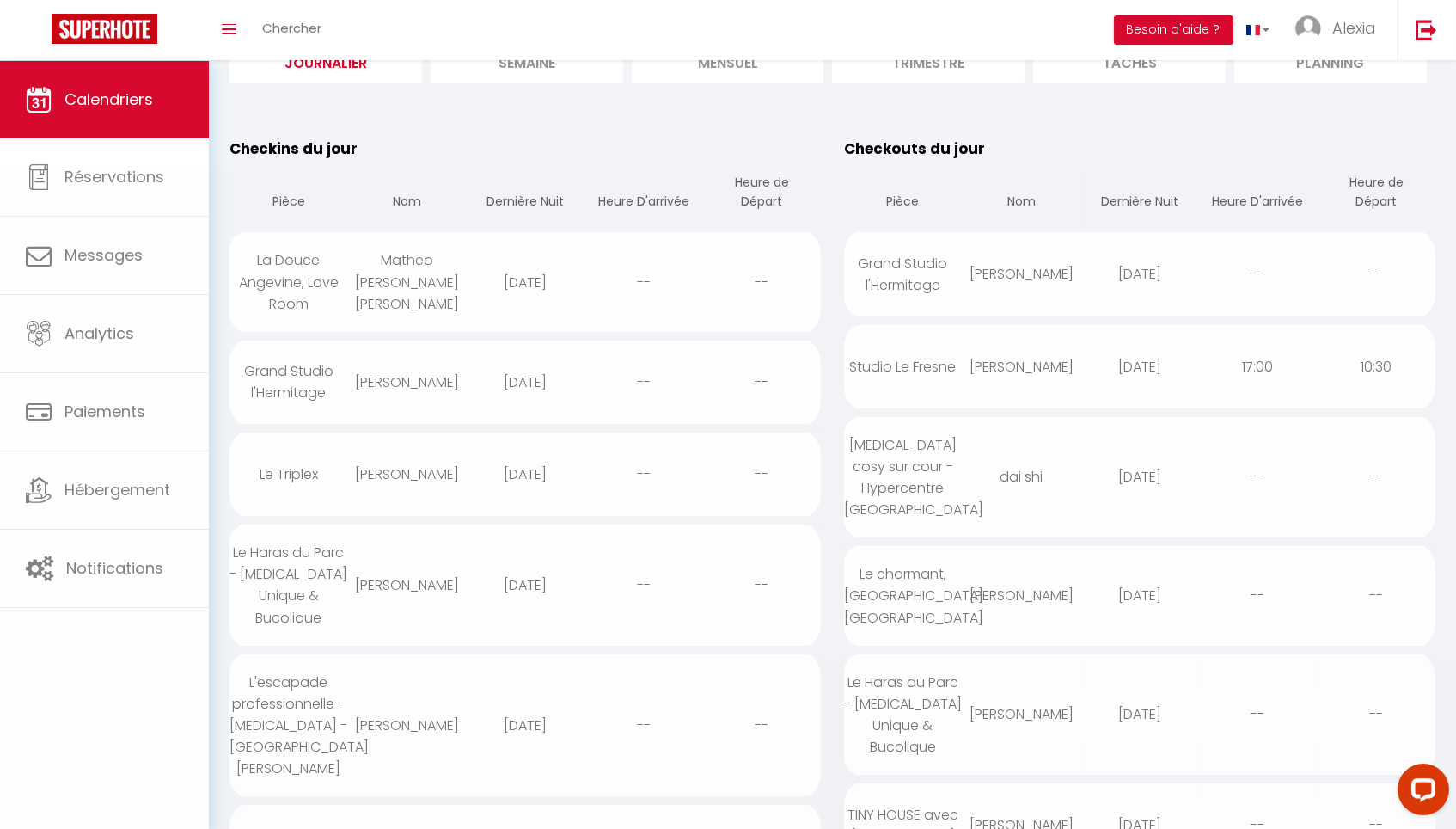 click on "[DATE]" at bounding box center (525, 382) 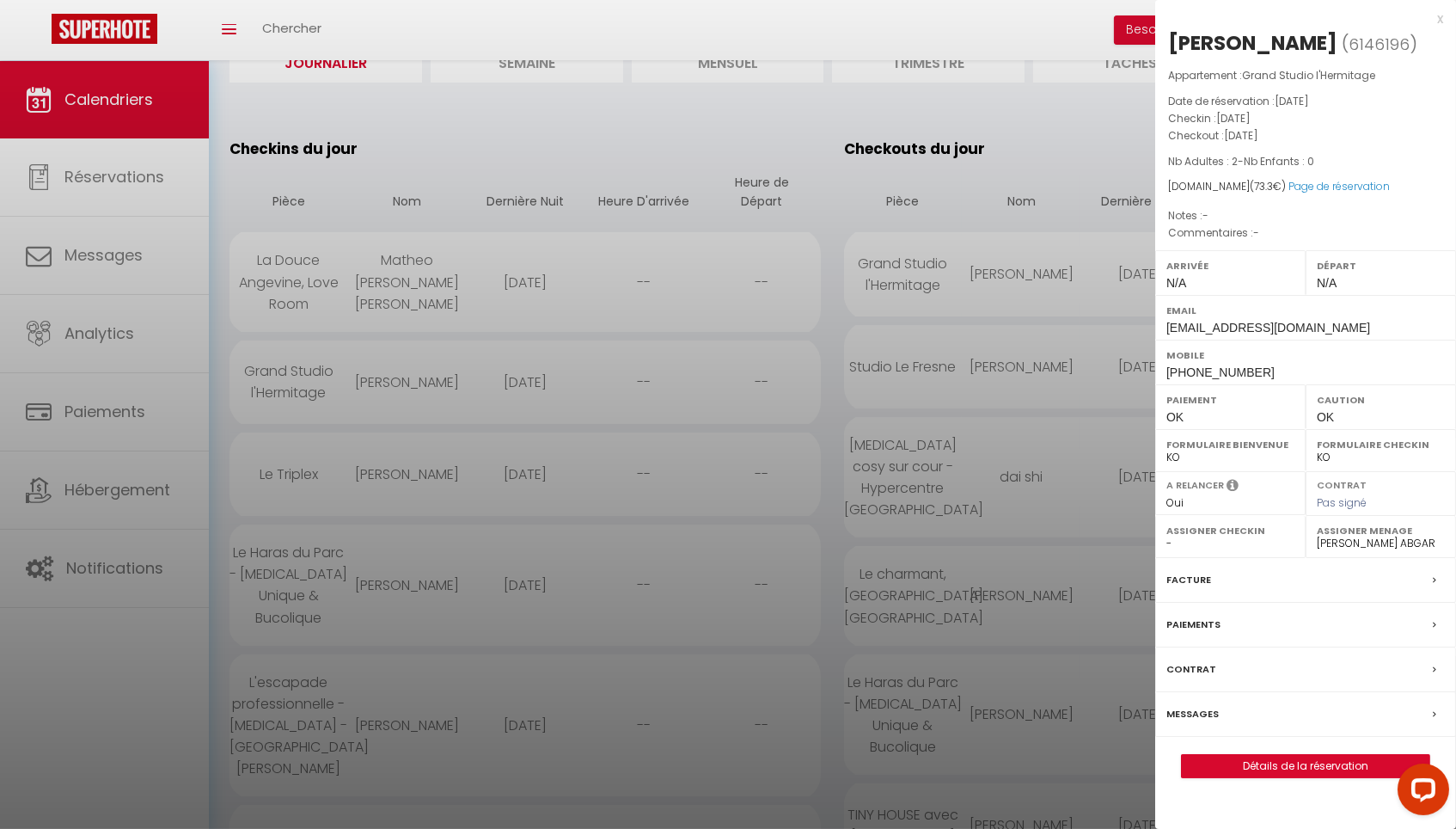 click at bounding box center (728, 414) 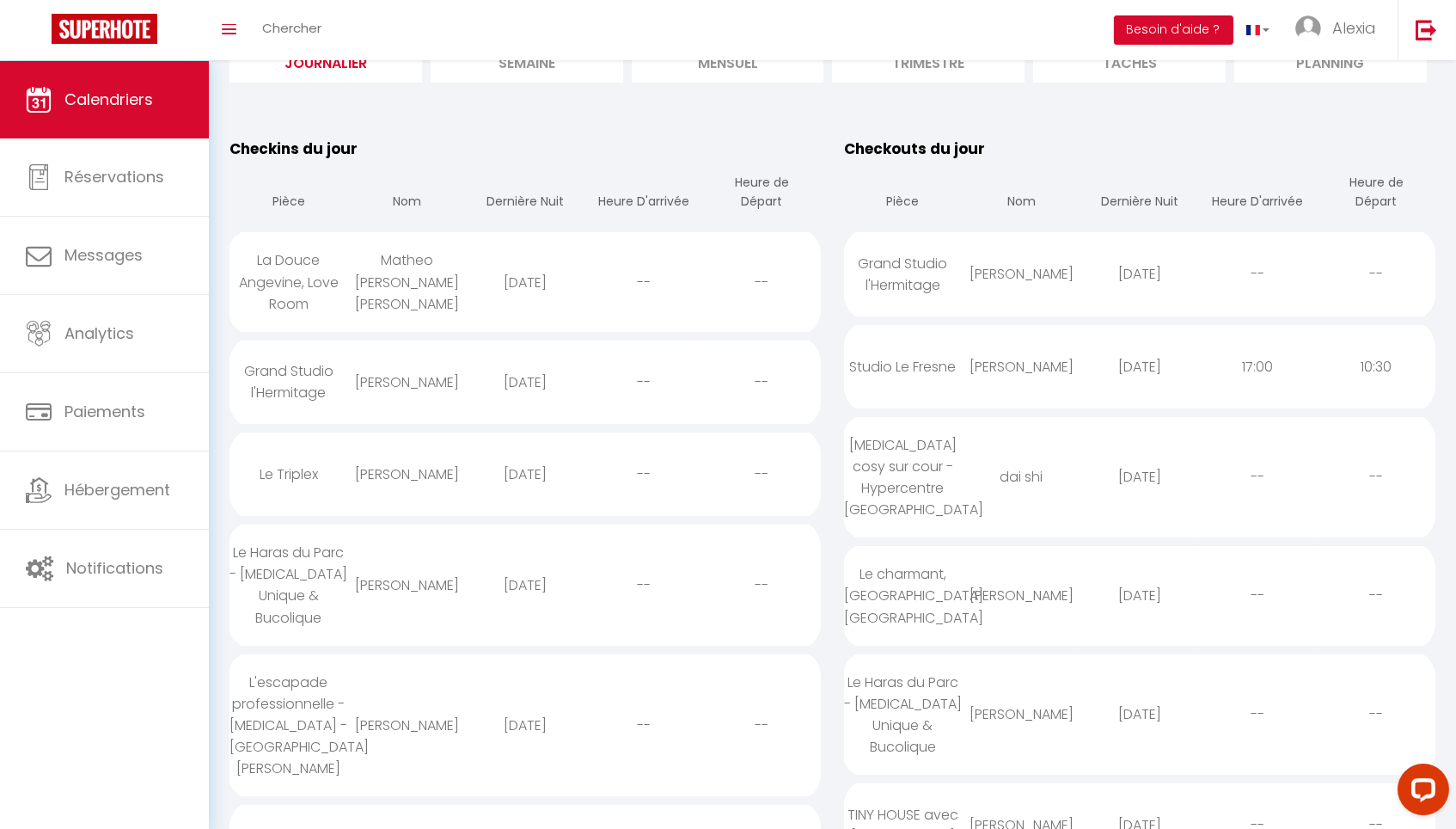 click on "[DATE]" at bounding box center (525, 474) 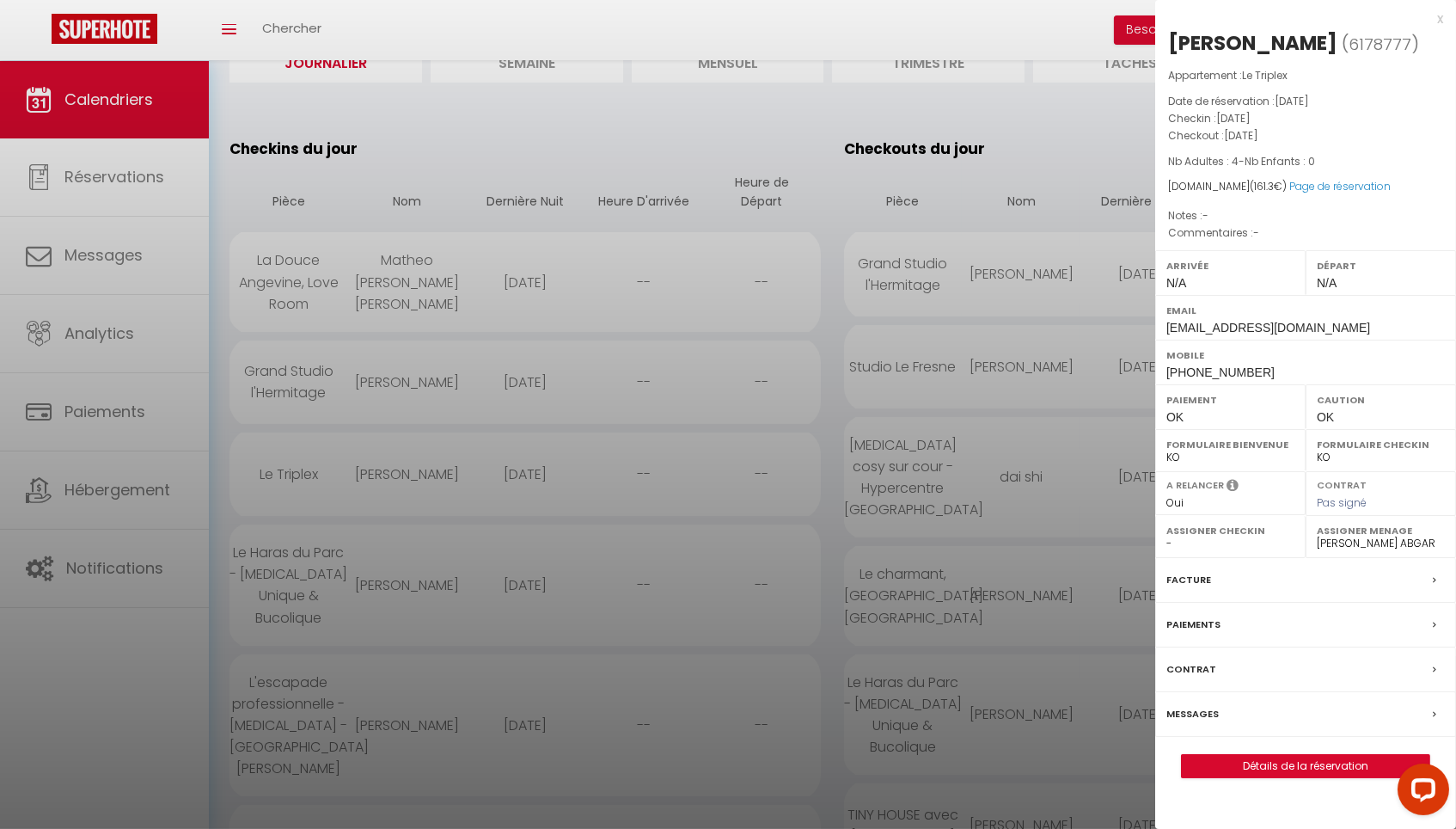 click at bounding box center (728, 414) 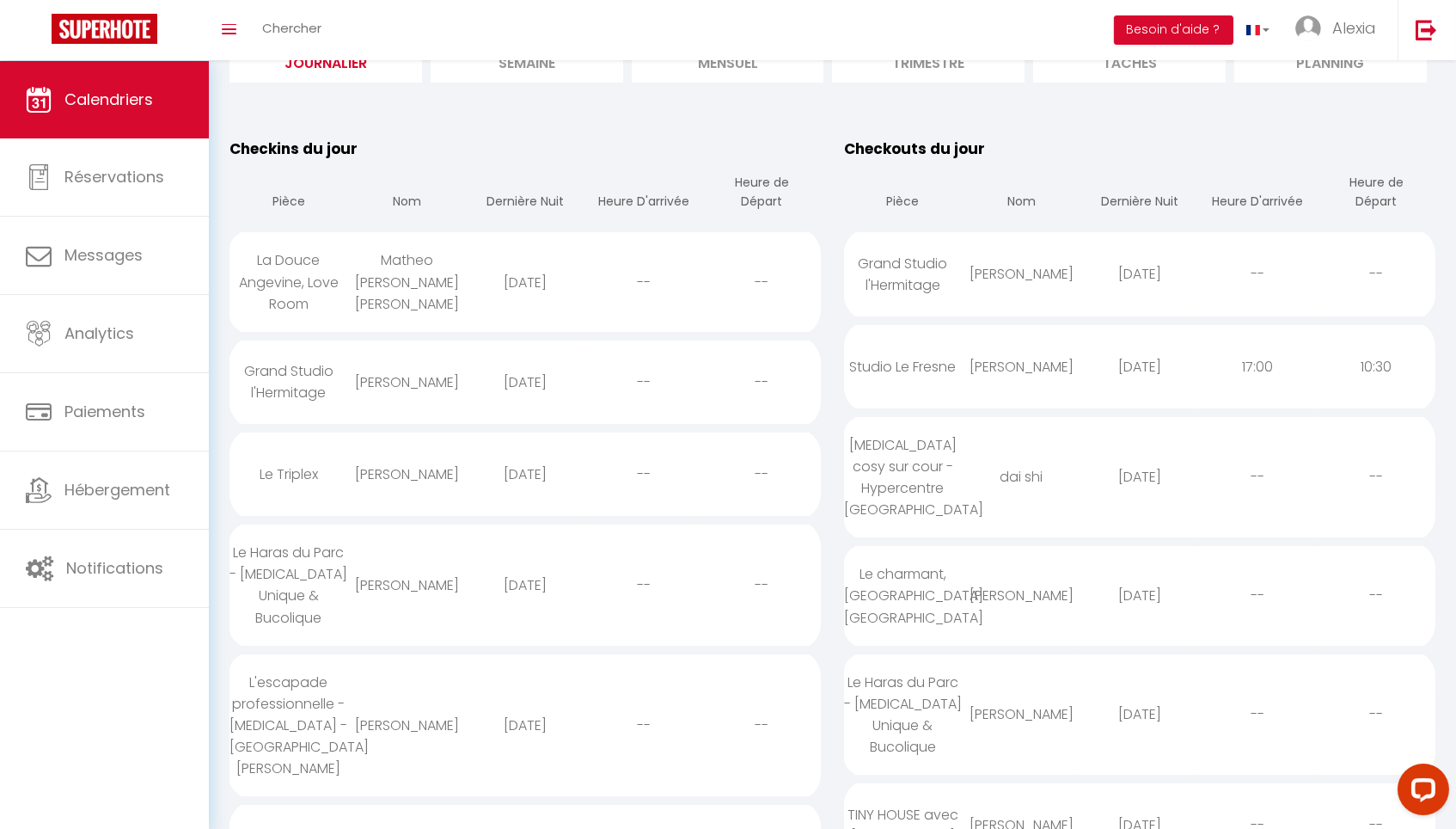 click on "[DATE]" at bounding box center (525, 585) 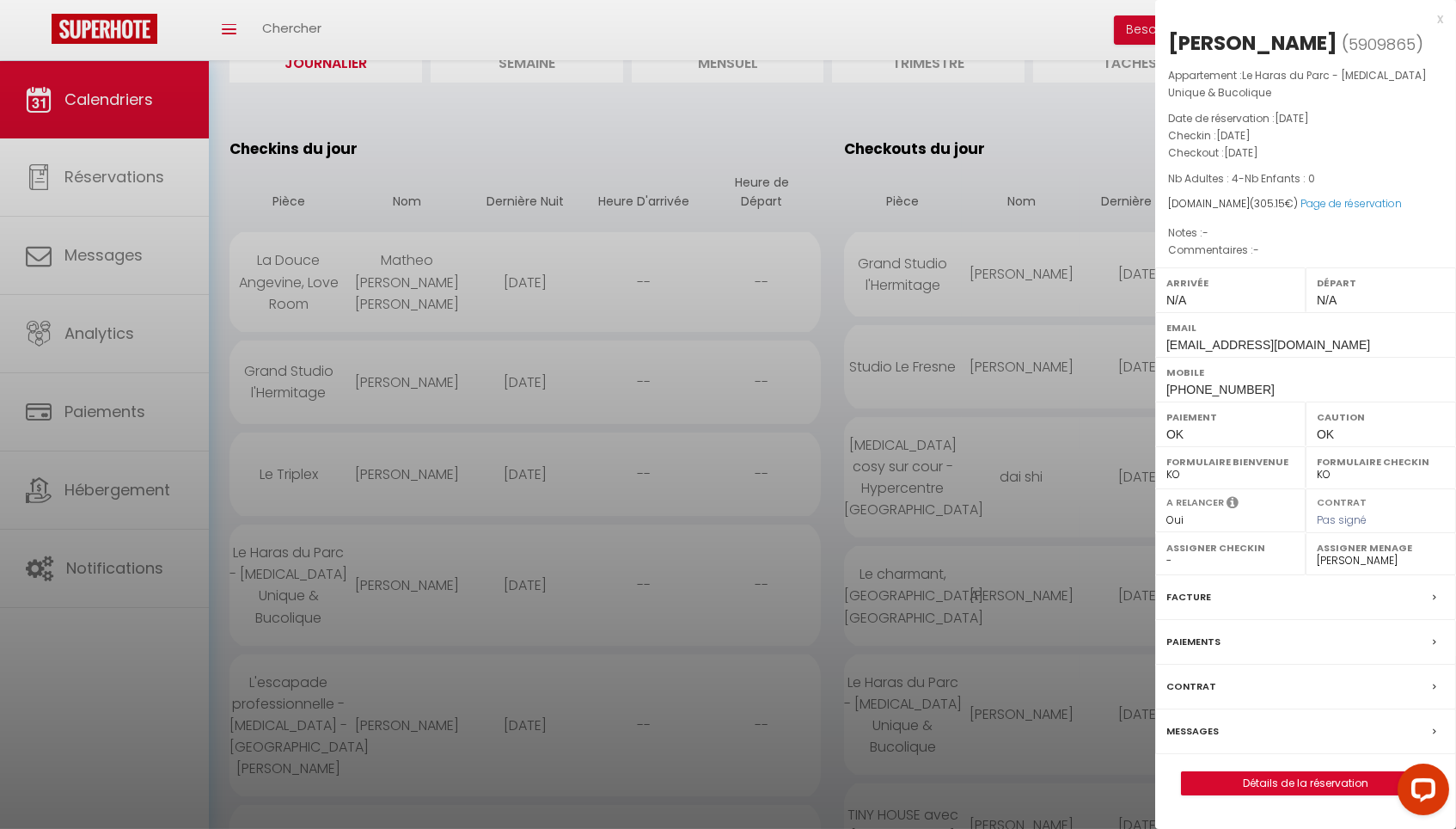 click at bounding box center (728, 414) 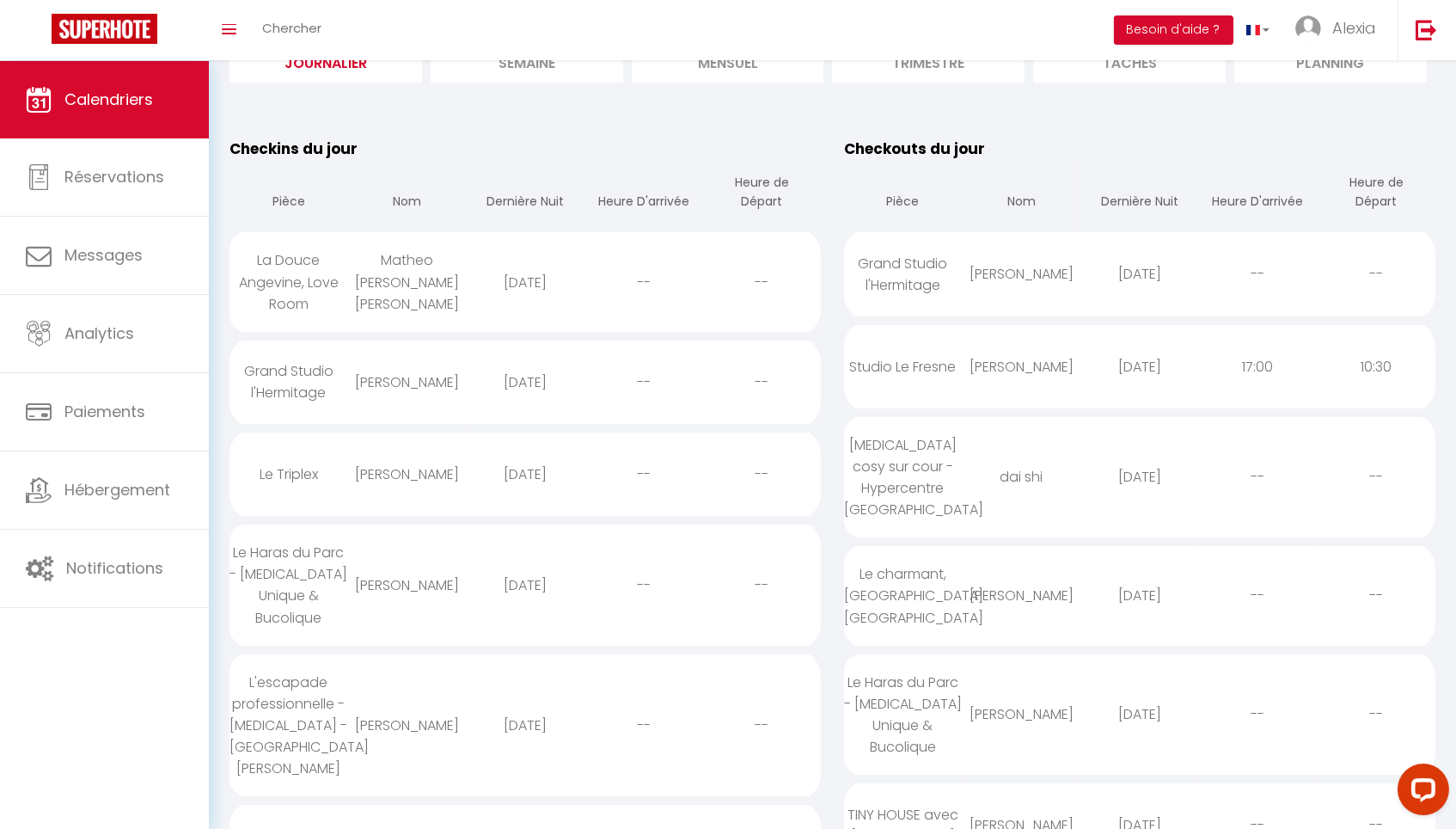 click on "[DATE]" at bounding box center [525, 585] 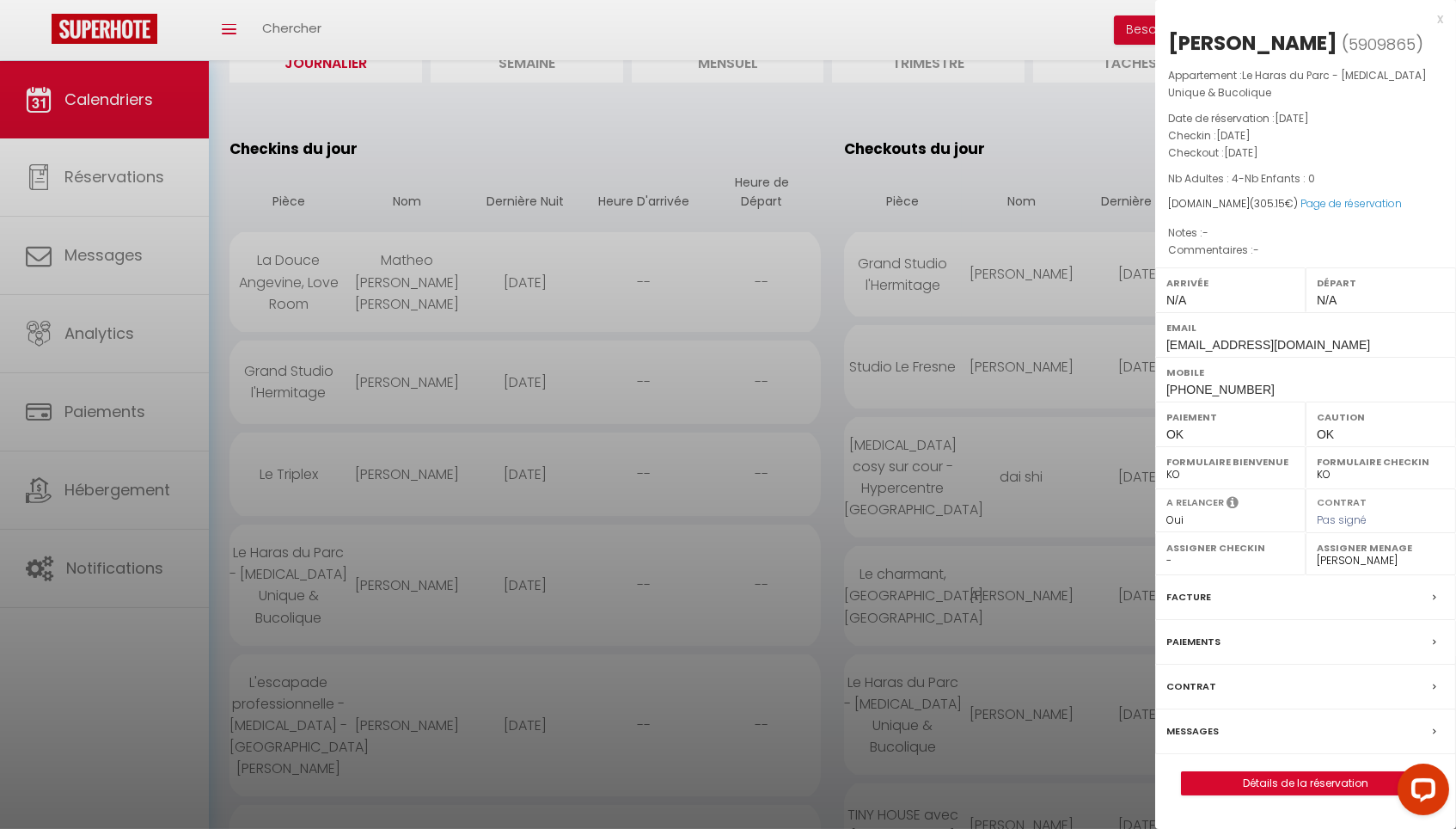 click at bounding box center (728, 414) 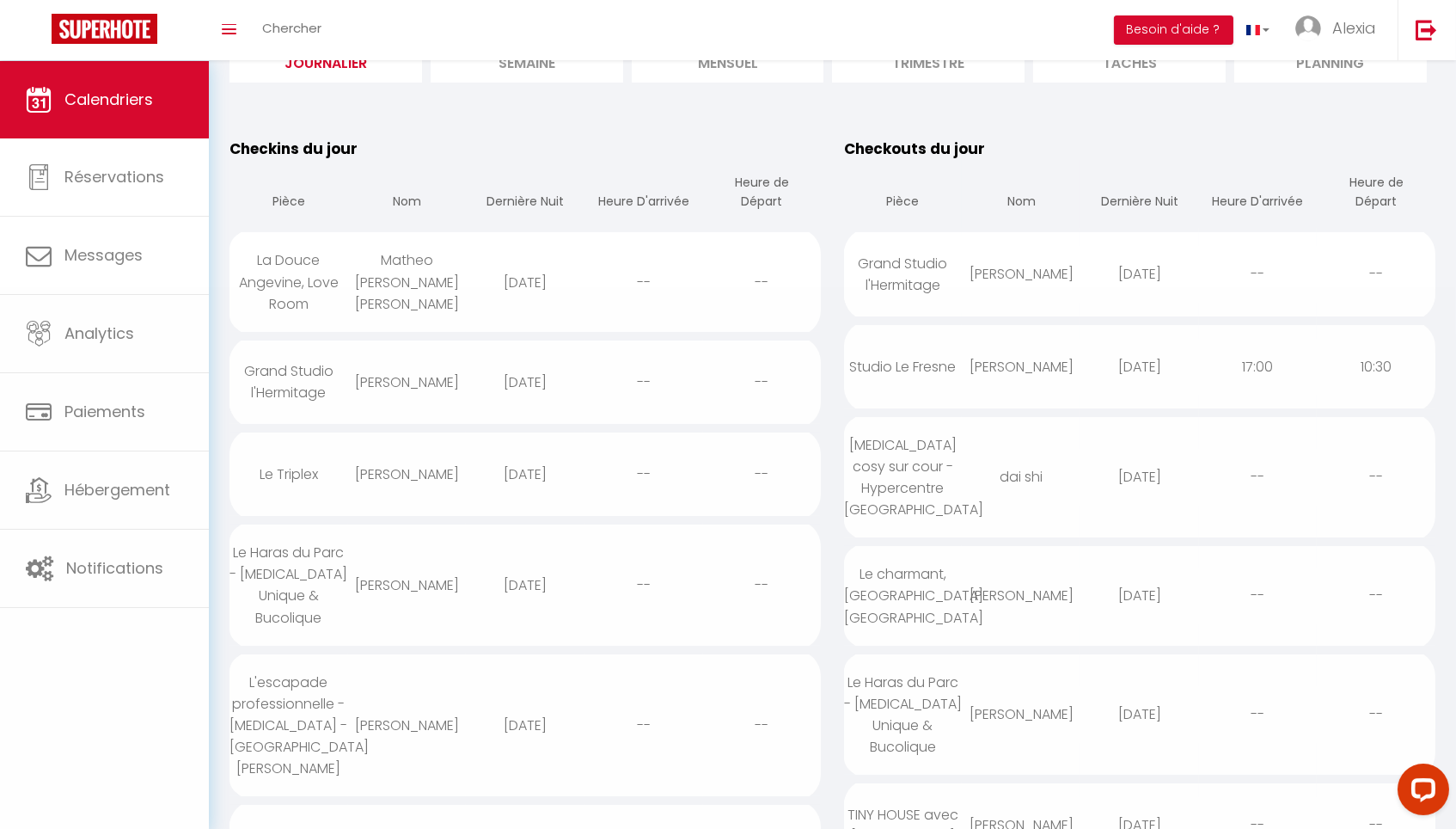click on "--" at bounding box center [644, 725] 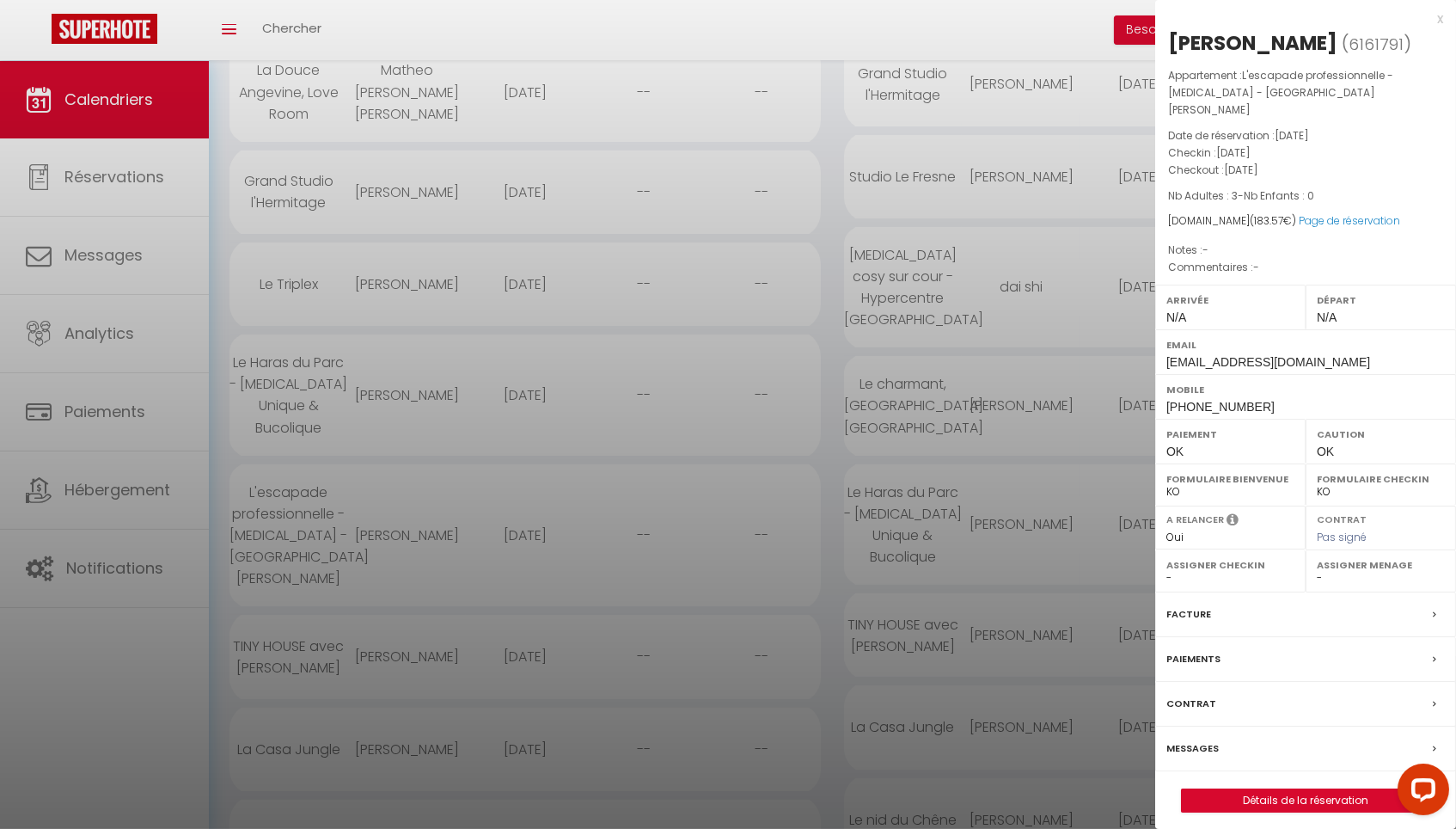 scroll, scrollTop: 335, scrollLeft: 0, axis: vertical 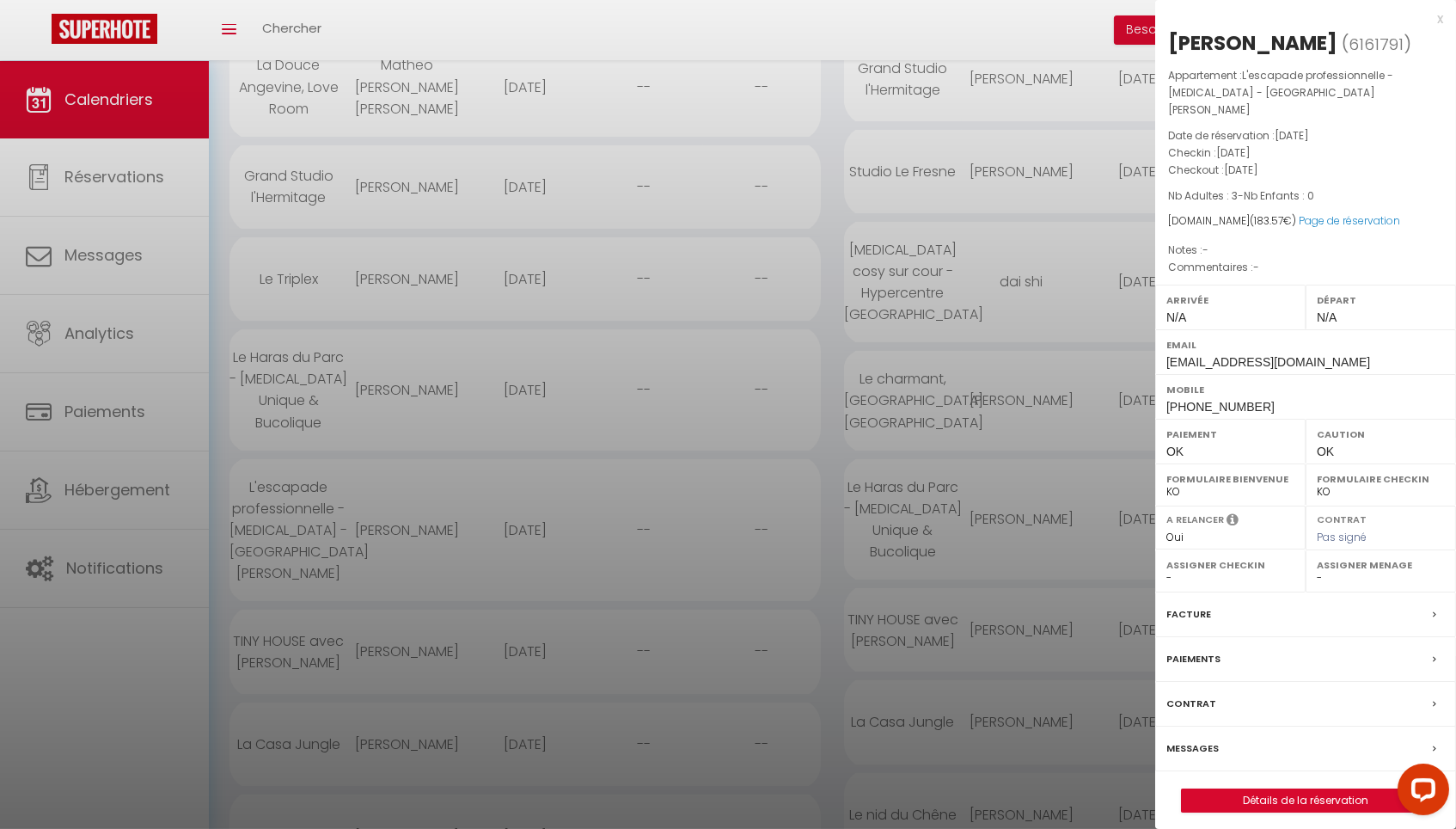 click at bounding box center (728, 414) 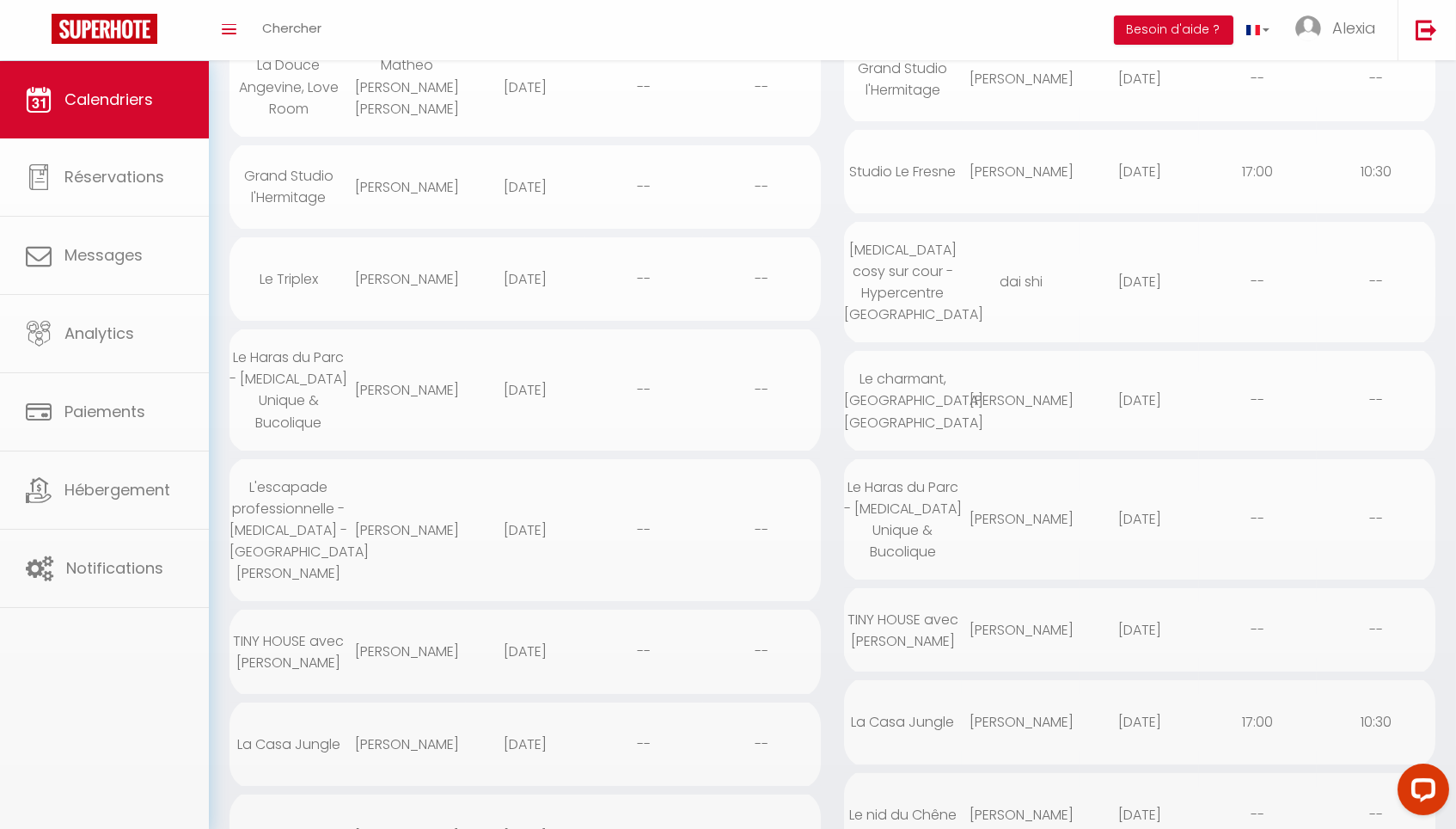 click on "Coaching SuperHote ce soir à 18h00, pour participer:  [URL][DOMAIN_NAME][SECURITY_DATA]   ×     Toggle navigation       Toggle Search     Toggle menubar     Chercher   BUTTON
Besoin d'aide ?
Alexia   Paramètres            Résultat de la recherche   Aucun résultat     Calendriers     Réservations     Messages     Analytics      Paiements     Hébergement     Notifications                 Résultat de la recherche   Id   Appart   Voyageur    Checkin   Checkout   Nuits   Pers.   Plateforme   Statut     Résultat de la recherche   Aucun résultat           CALENDRIERS
Filtrer par hébergement
Tous       La Douce [PERSON_NAME], Love Room     Le St [PERSON_NAME] · Le [GEOGRAPHIC_DATA][PERSON_NAME] : Appartement T1 bis     [GEOGRAPHIC_DATA] l'Hermitage     [GEOGRAPHIC_DATA] : Appartement [MEDICAL_DATA]     Studio Le Fresne     [MEDICAL_DATA] cosy sur cour - Hypercentre [GEOGRAPHIC_DATA]     Le Triplex     Le charmant, [GEOGRAPHIC_DATA] [GEOGRAPHIC_DATA]" at bounding box center (728, 1303) 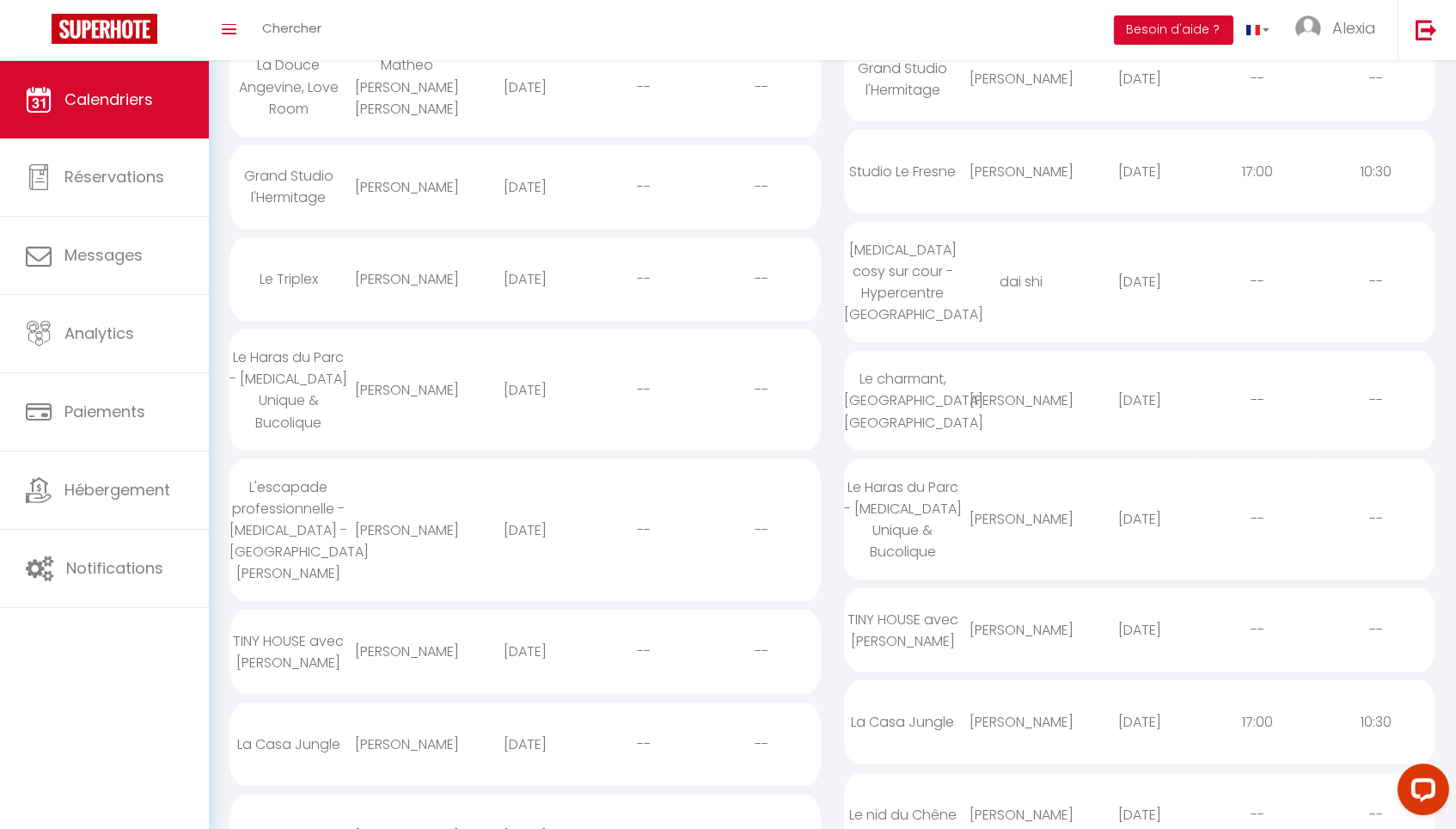 click on "--" at bounding box center (644, 651) 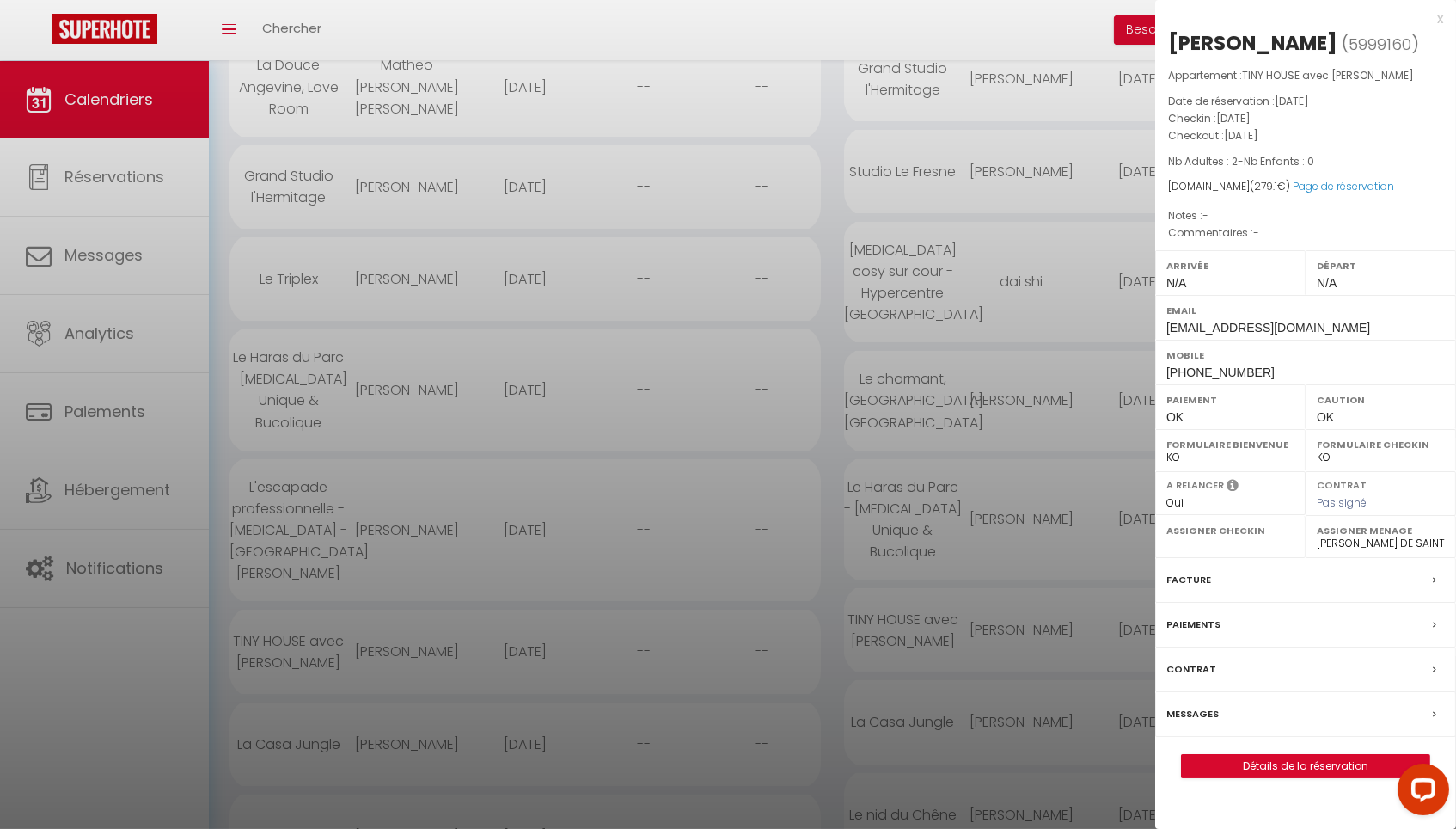click at bounding box center (728, 414) 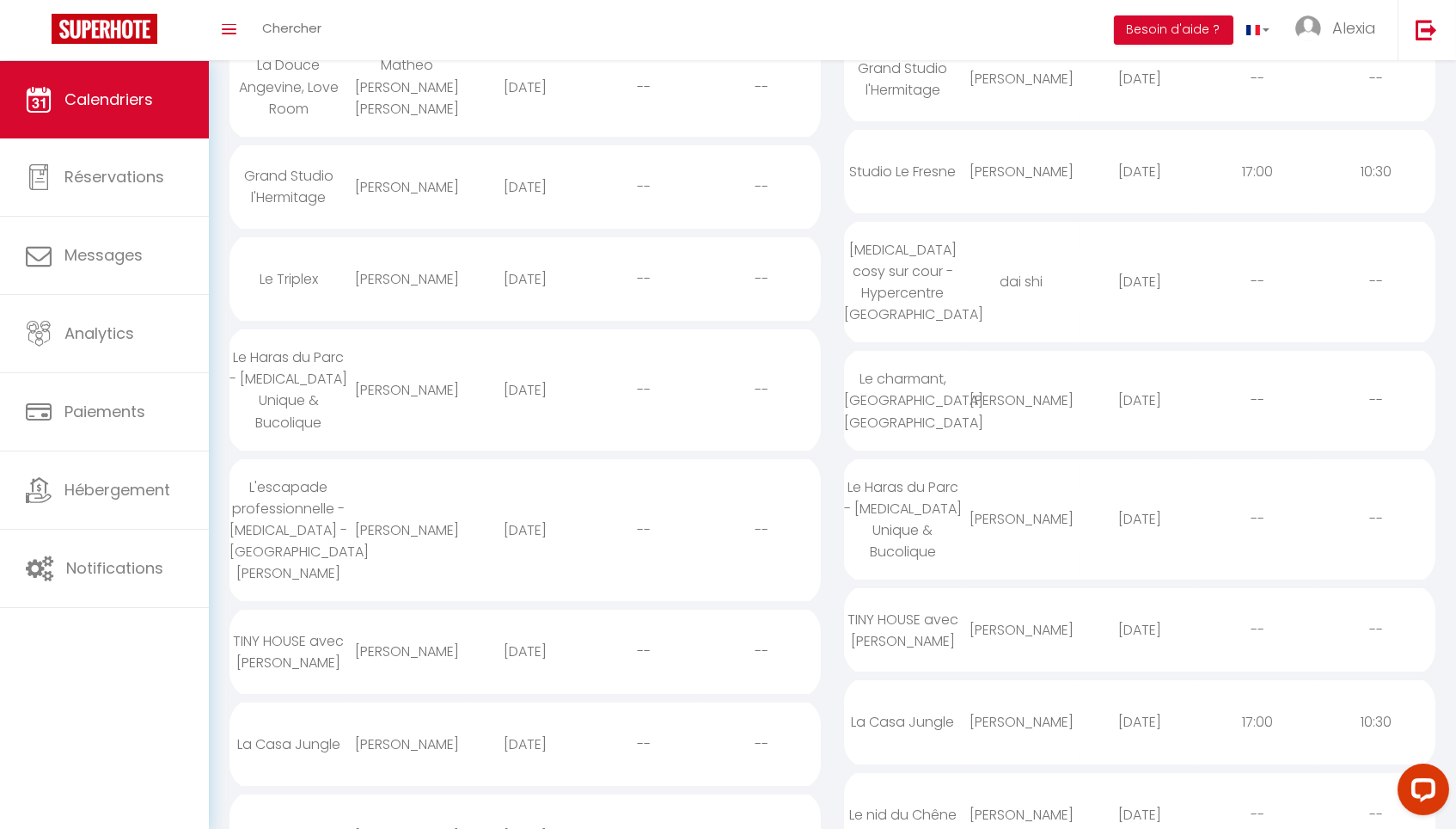 click on "--" at bounding box center [644, 744] 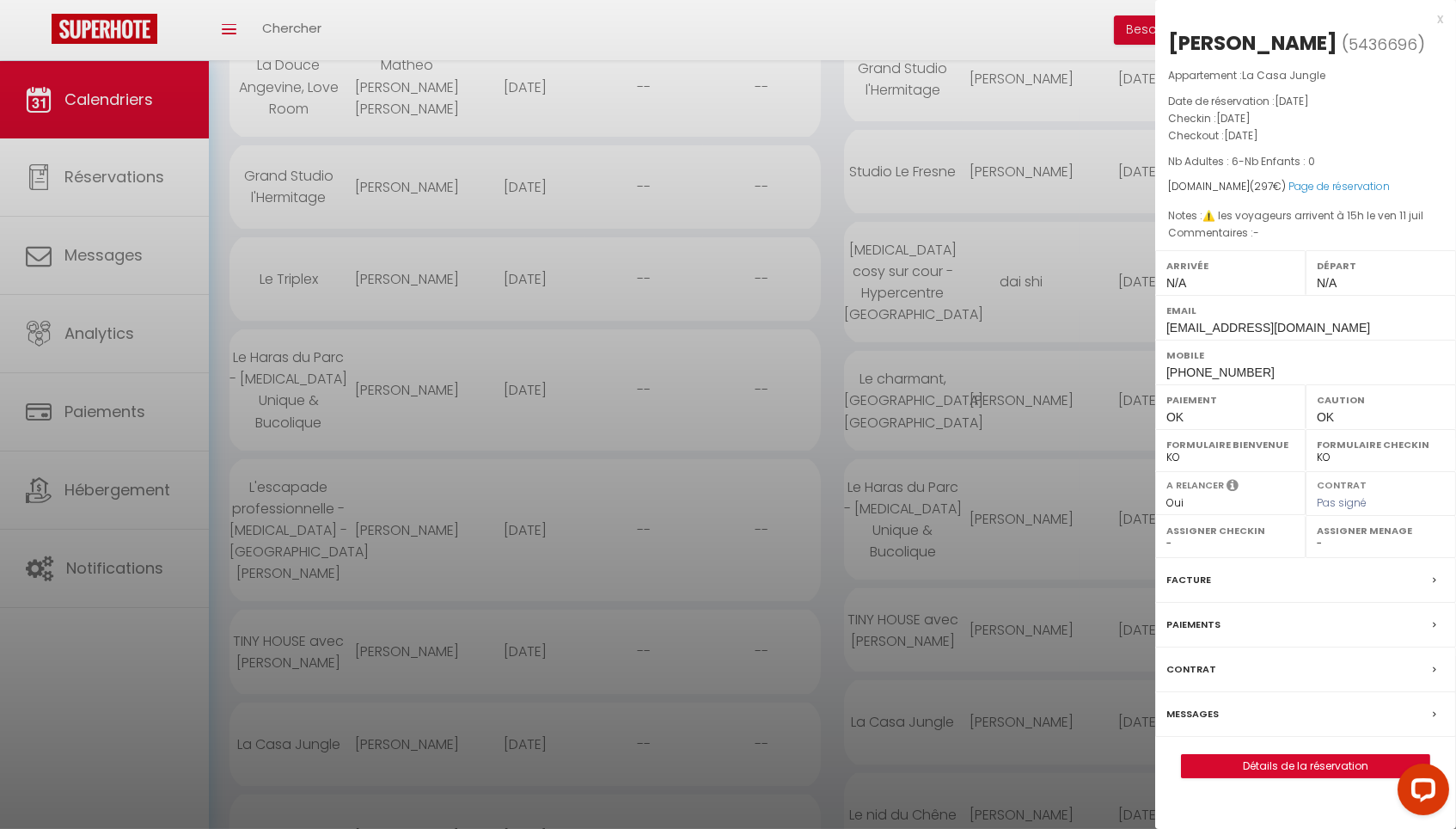 scroll, scrollTop: 344, scrollLeft: 0, axis: vertical 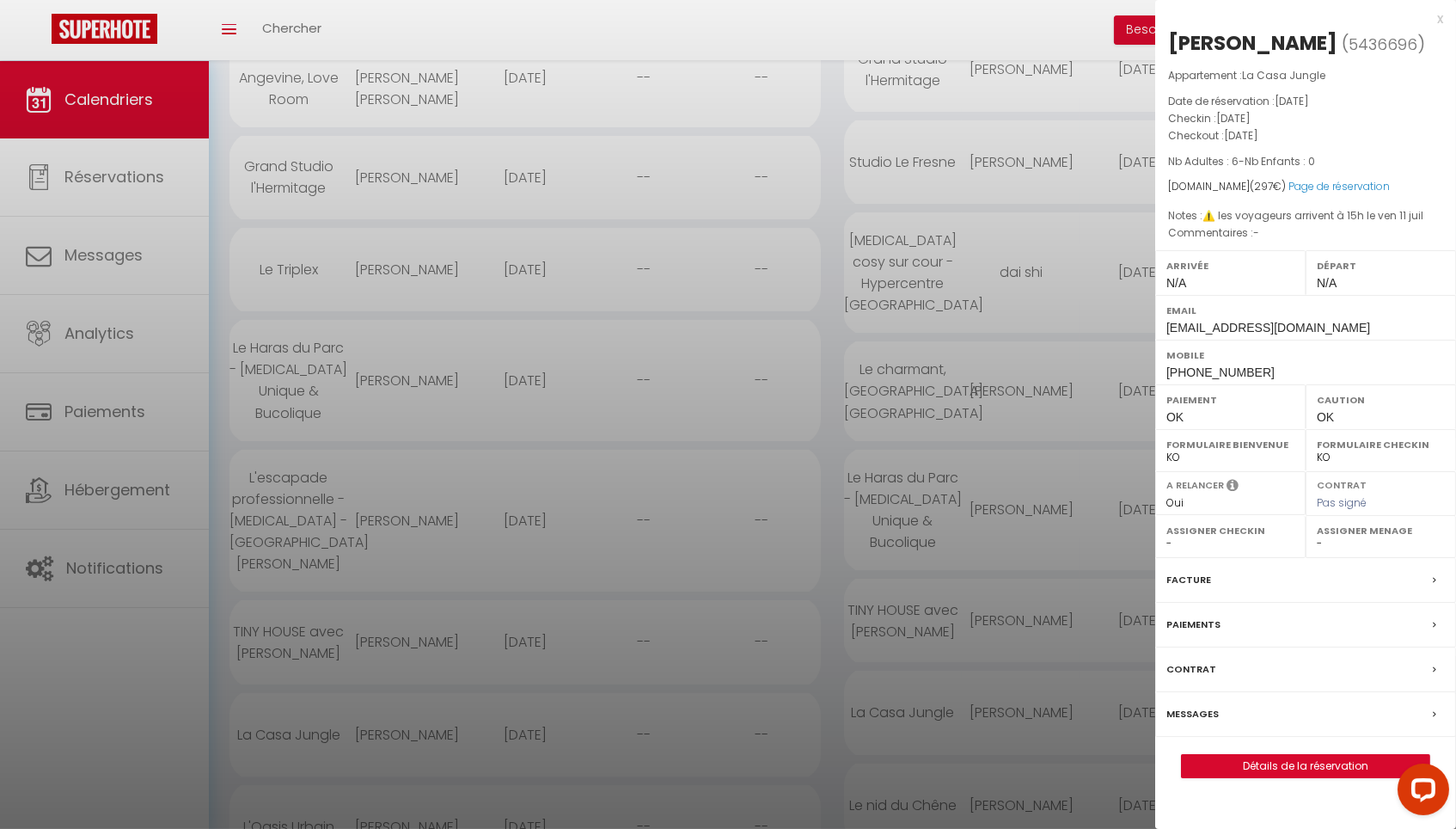 click at bounding box center (728, 414) 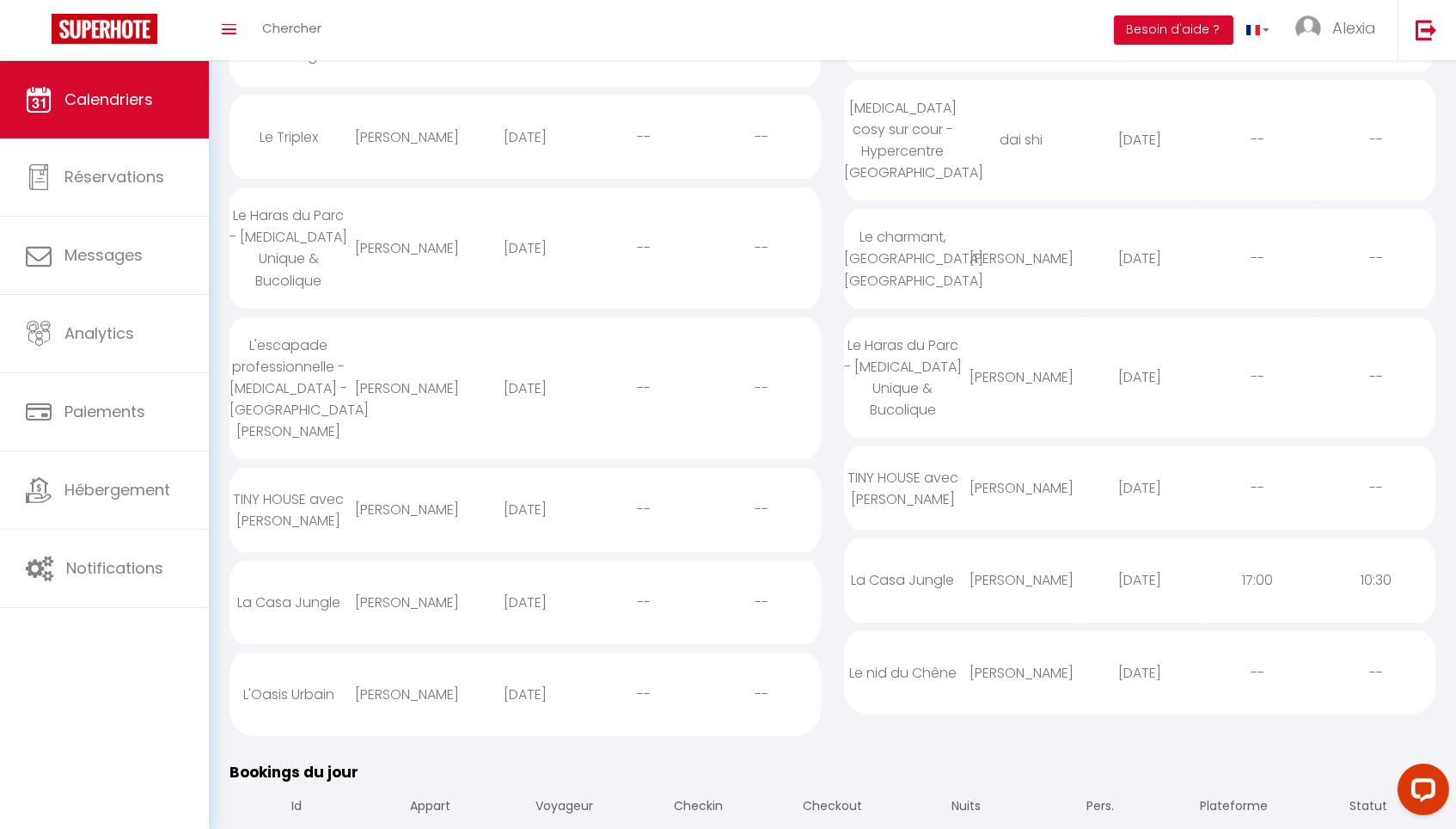 scroll, scrollTop: 478, scrollLeft: 0, axis: vertical 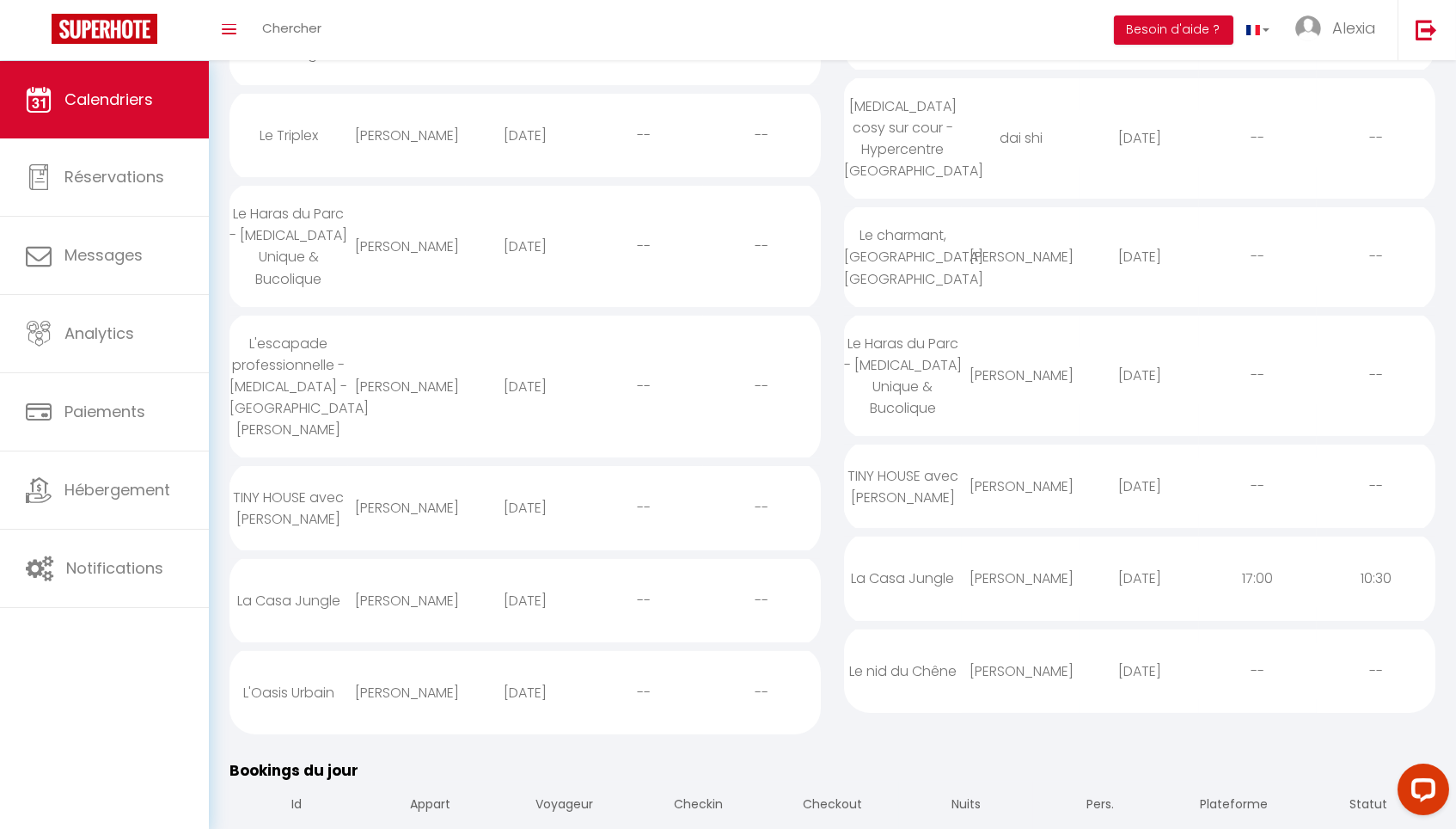 click on "--" at bounding box center (644, 692) 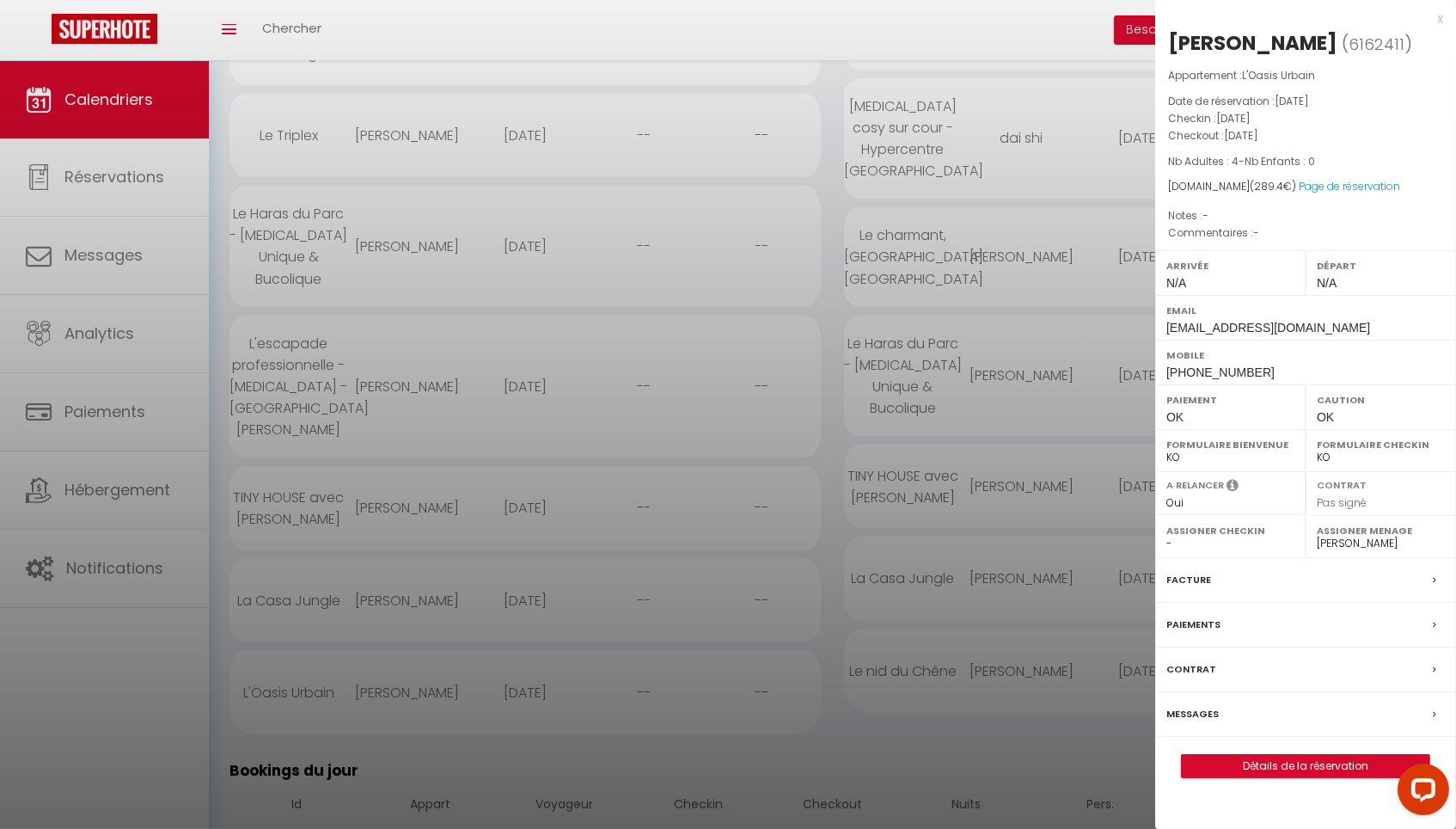 click at bounding box center [728, 414] 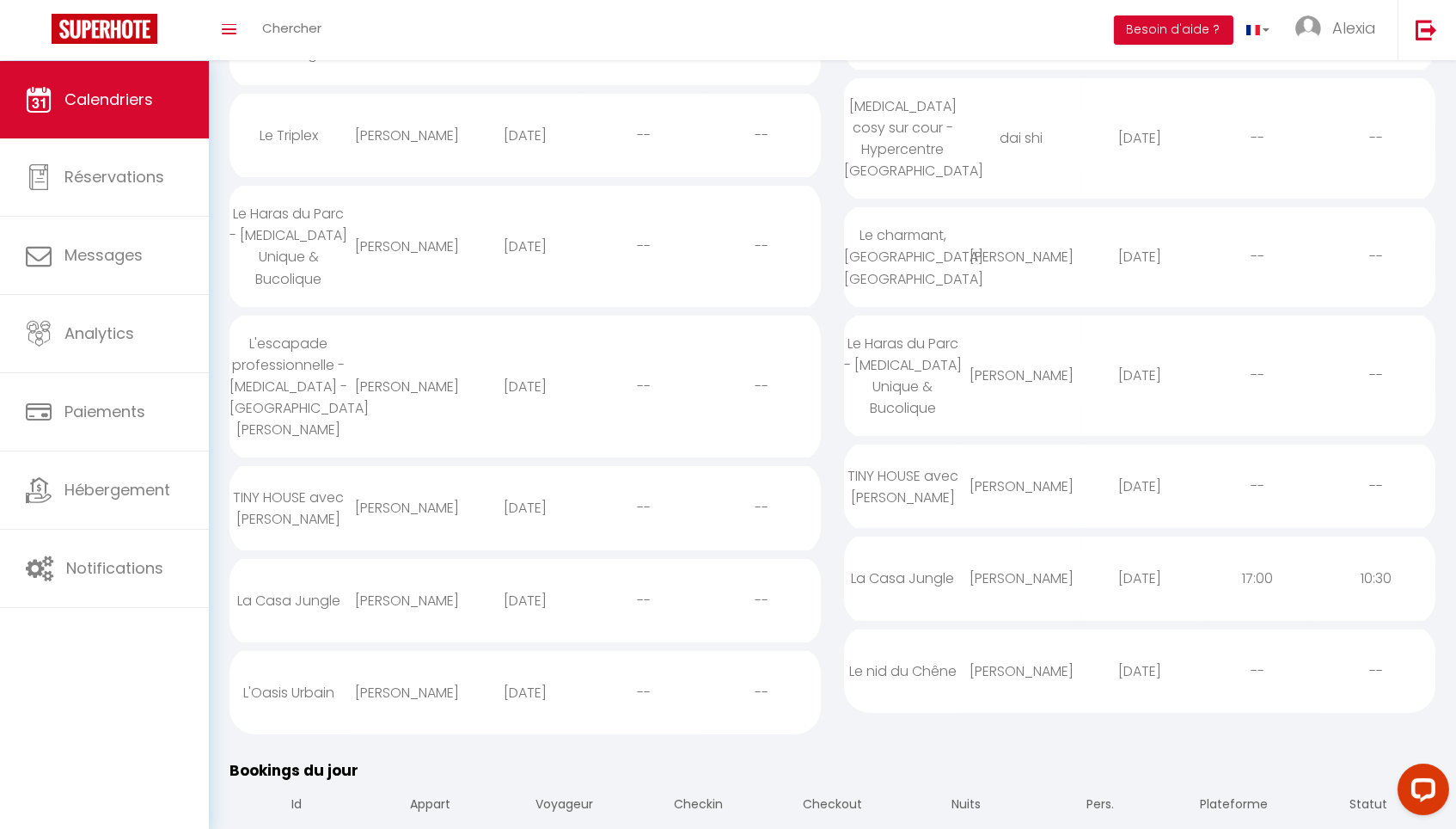 click on "Le nid du Chêne" at bounding box center [903, 671] 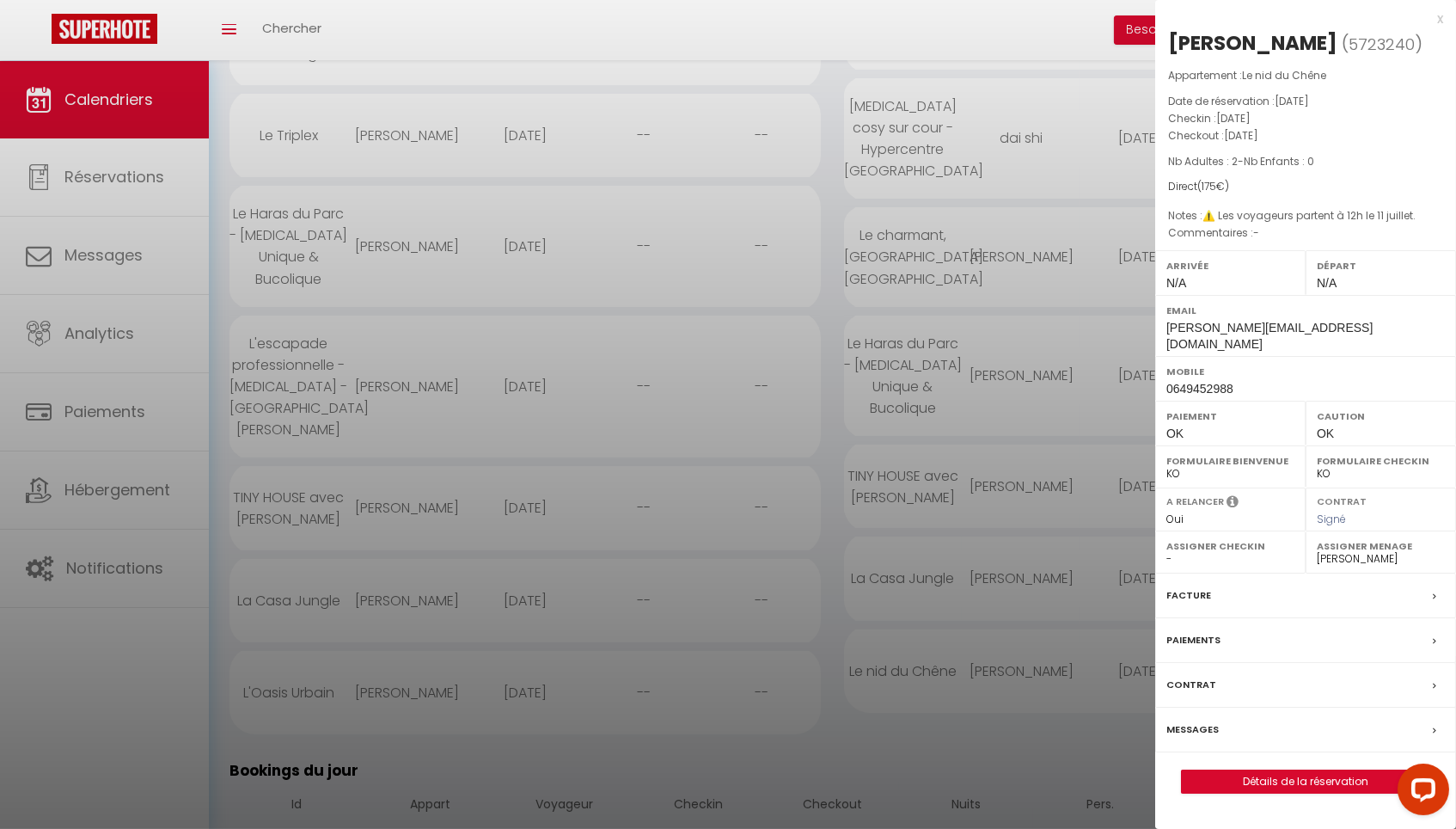click at bounding box center [728, 414] 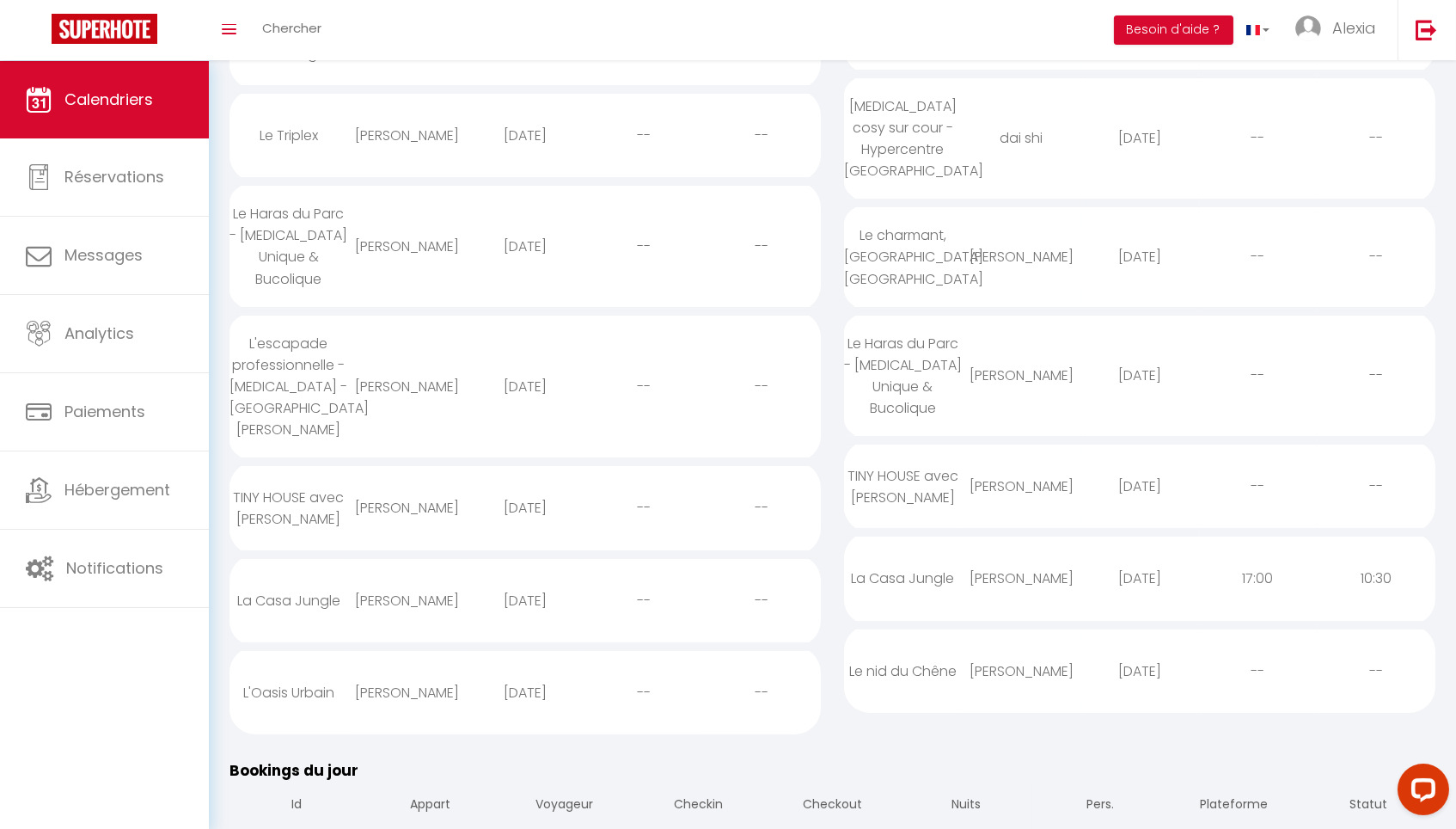 click on "La Casa Jungle" at bounding box center [903, 578] 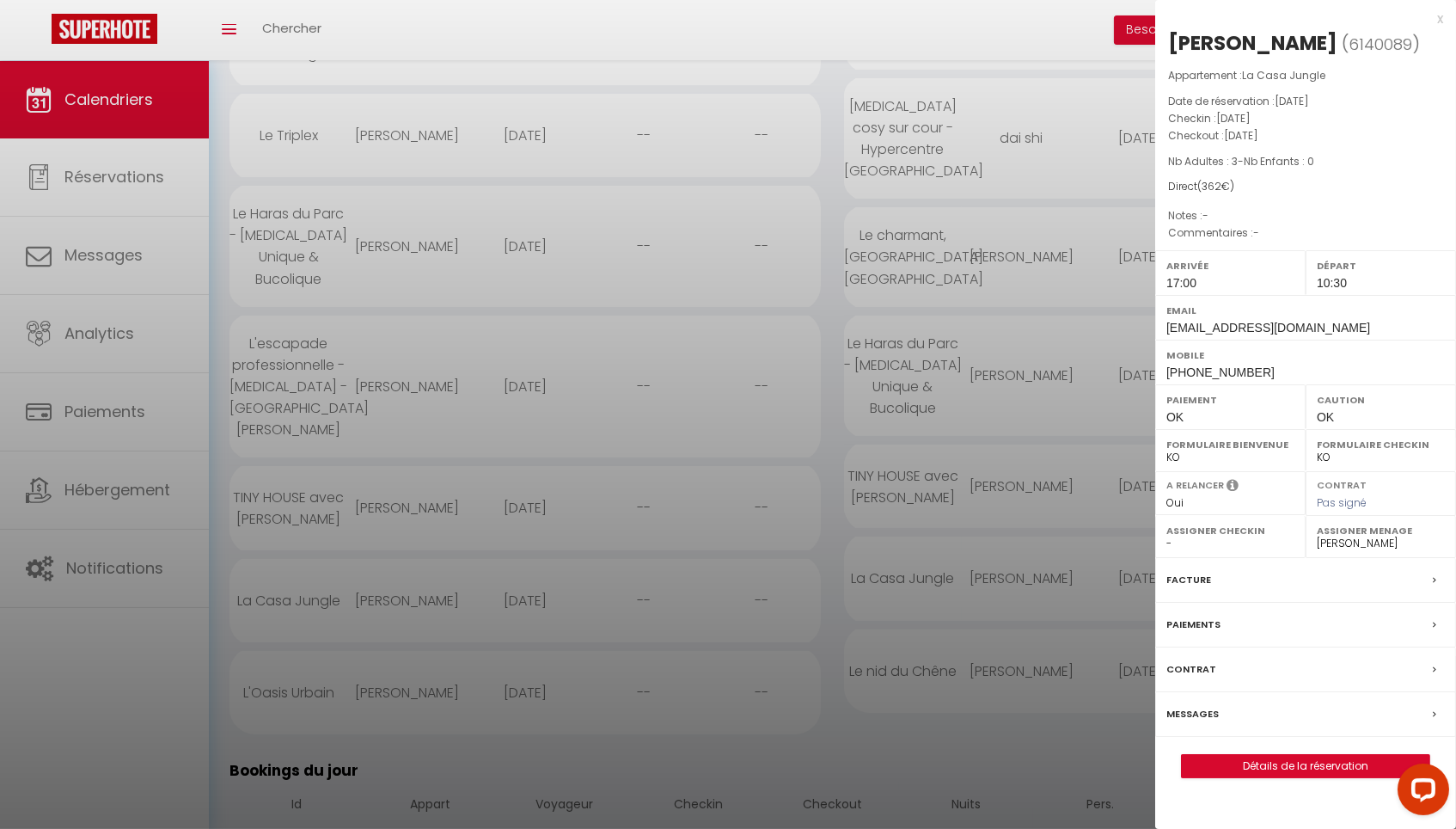 click at bounding box center [728, 414] 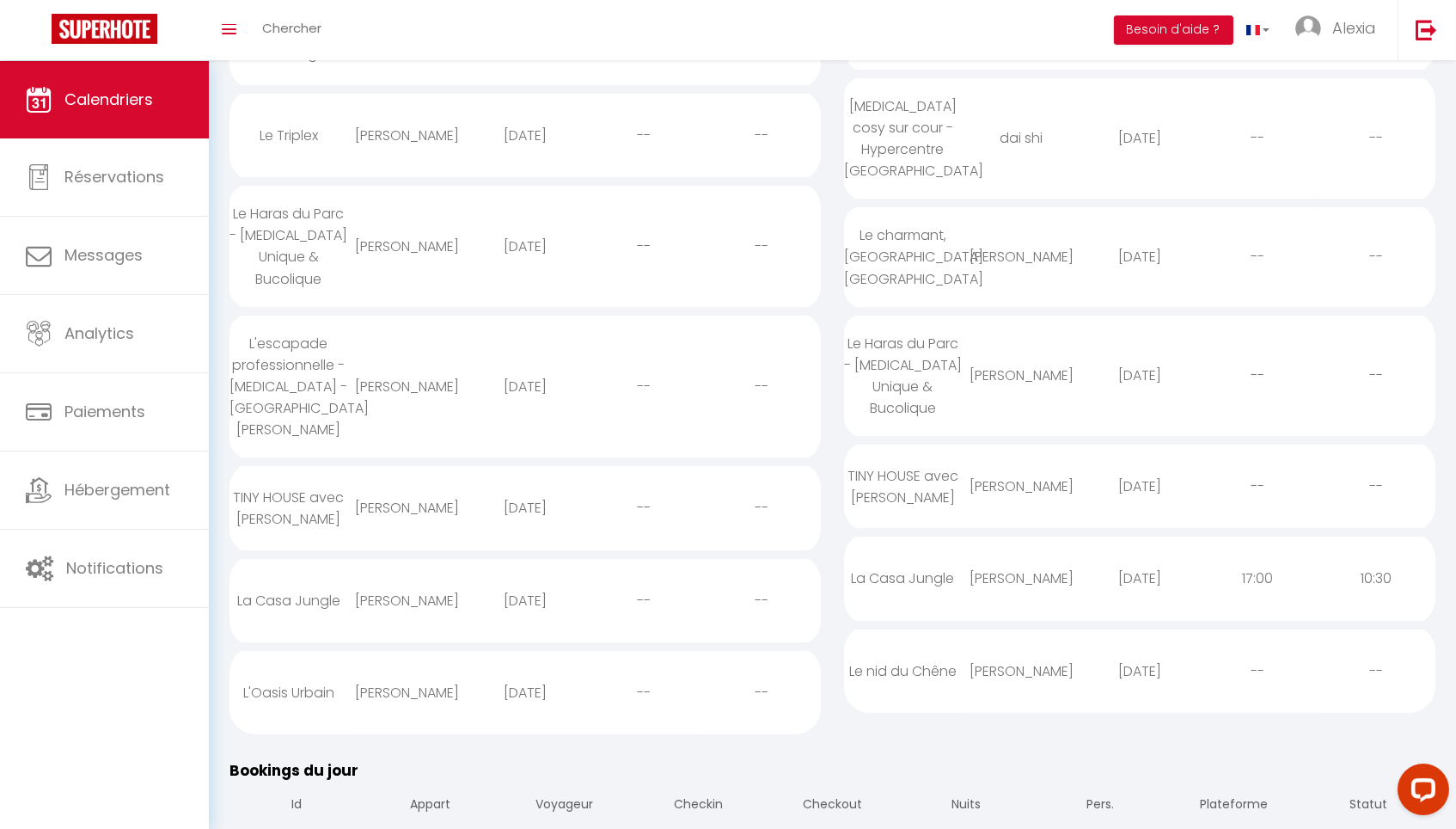 click on "TINY HOUSE avec [PERSON_NAME]" at bounding box center [903, 487] 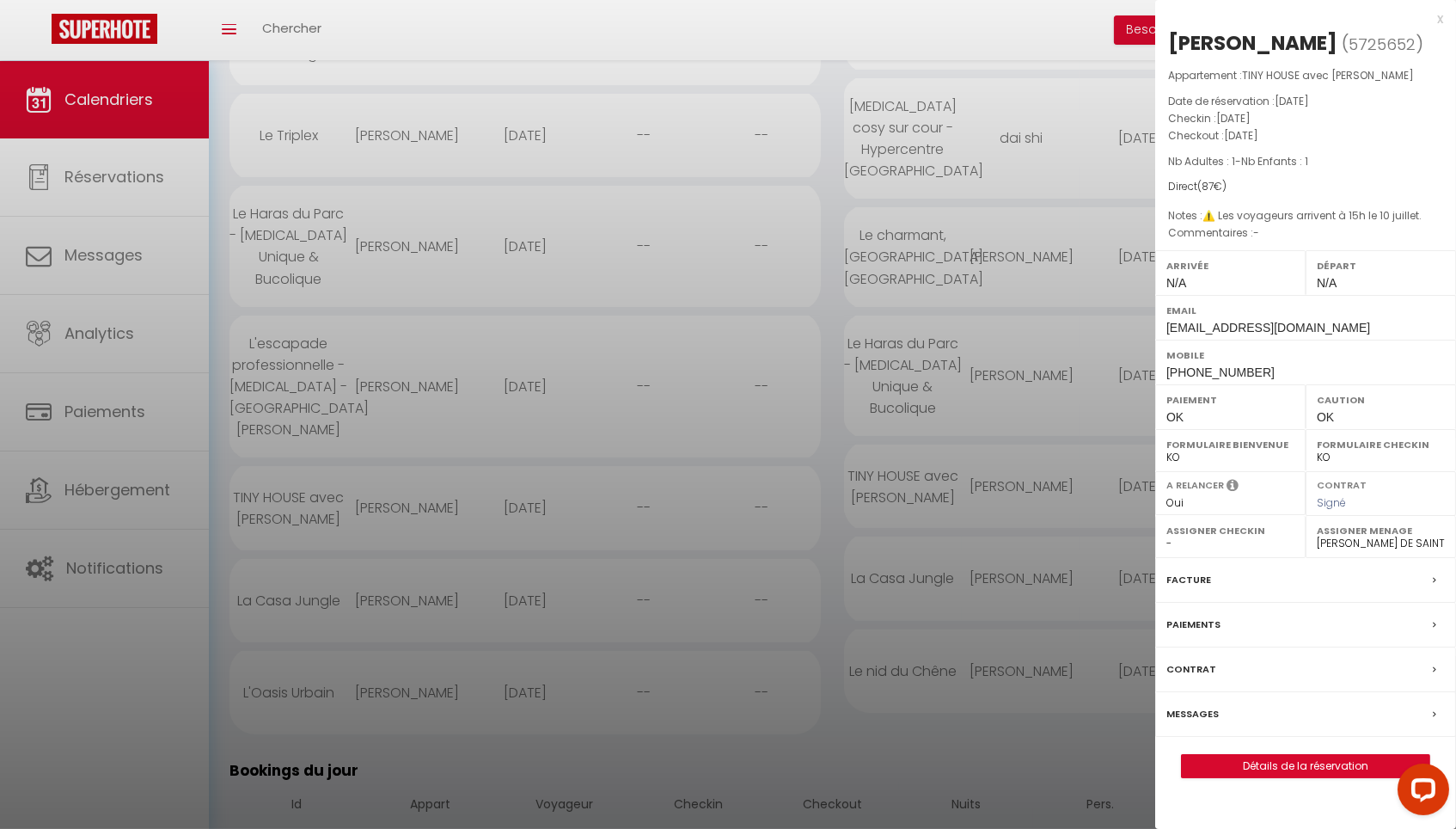 click at bounding box center [728, 414] 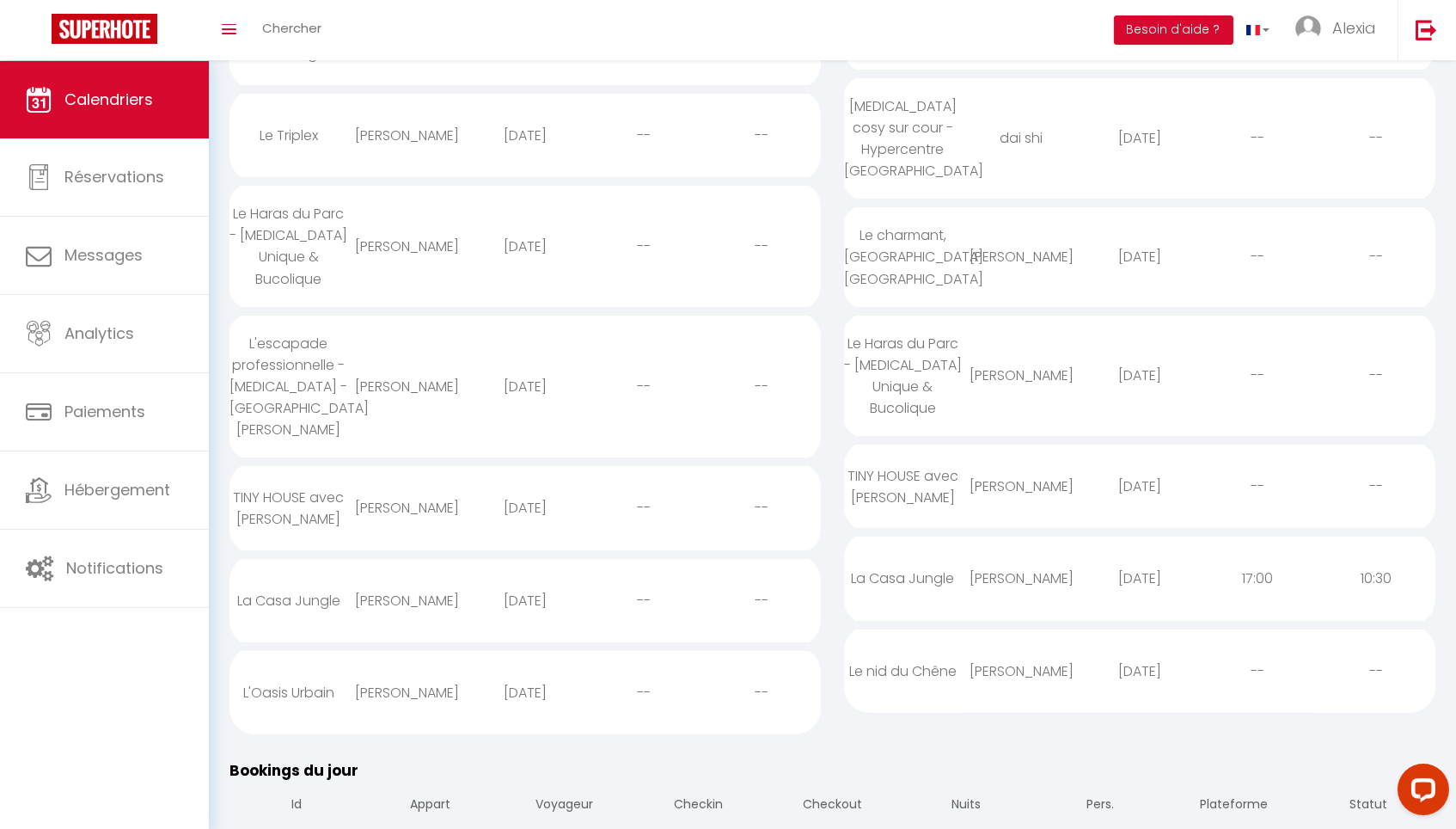 click on "[PERSON_NAME]" at bounding box center (1021, 671) 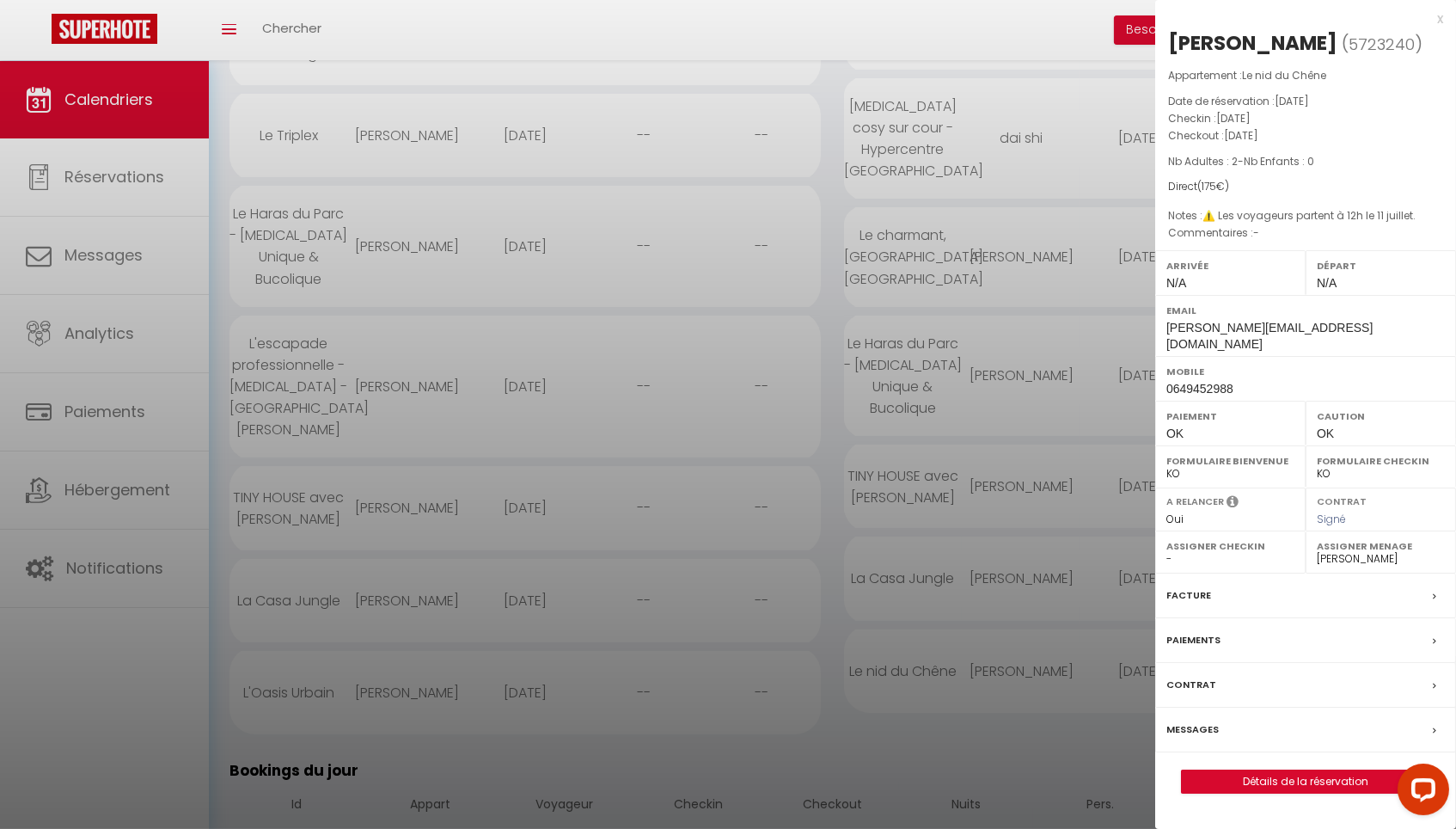 click at bounding box center (728, 414) 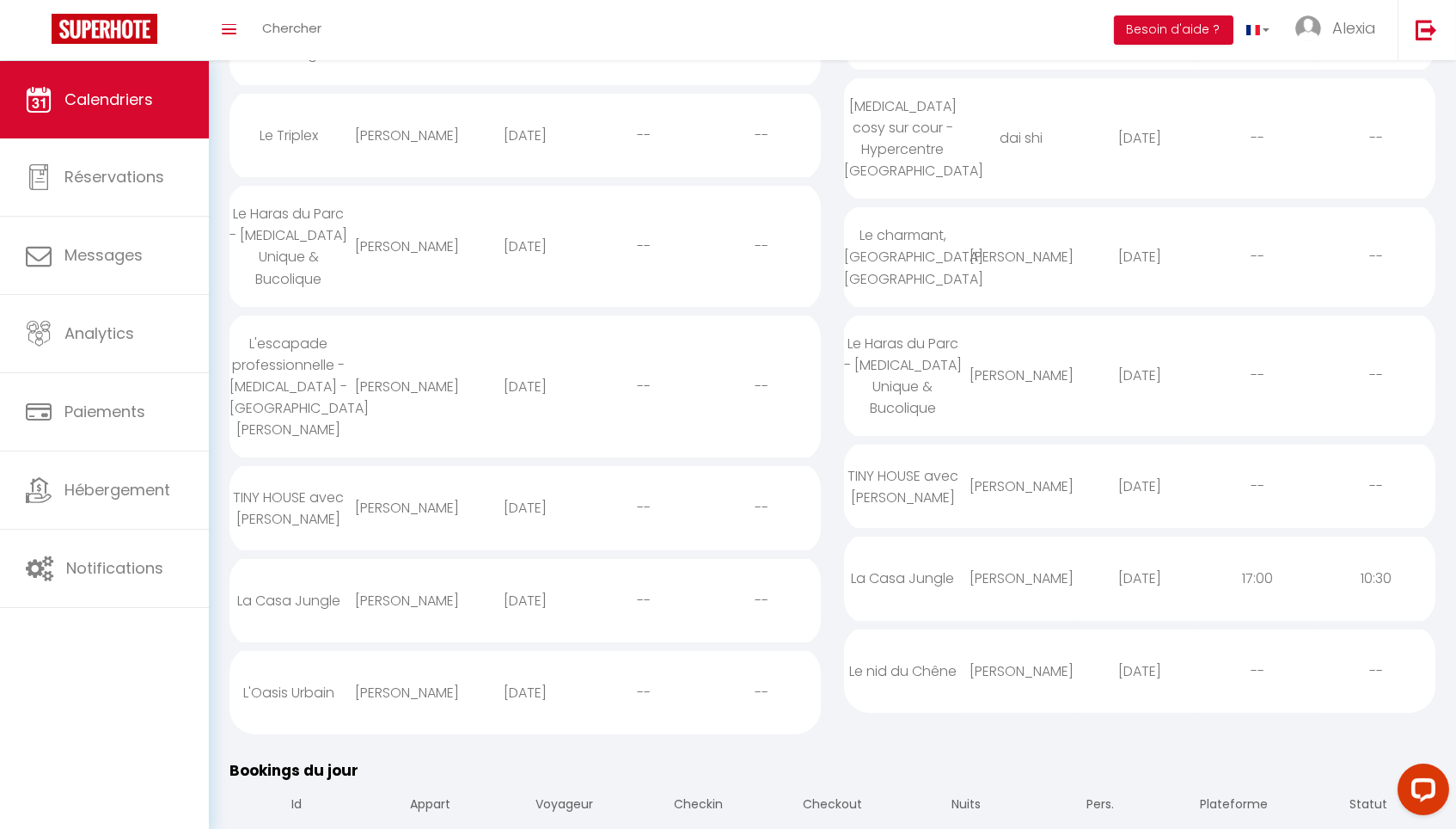 click on "[PERSON_NAME]" at bounding box center [1021, 486] 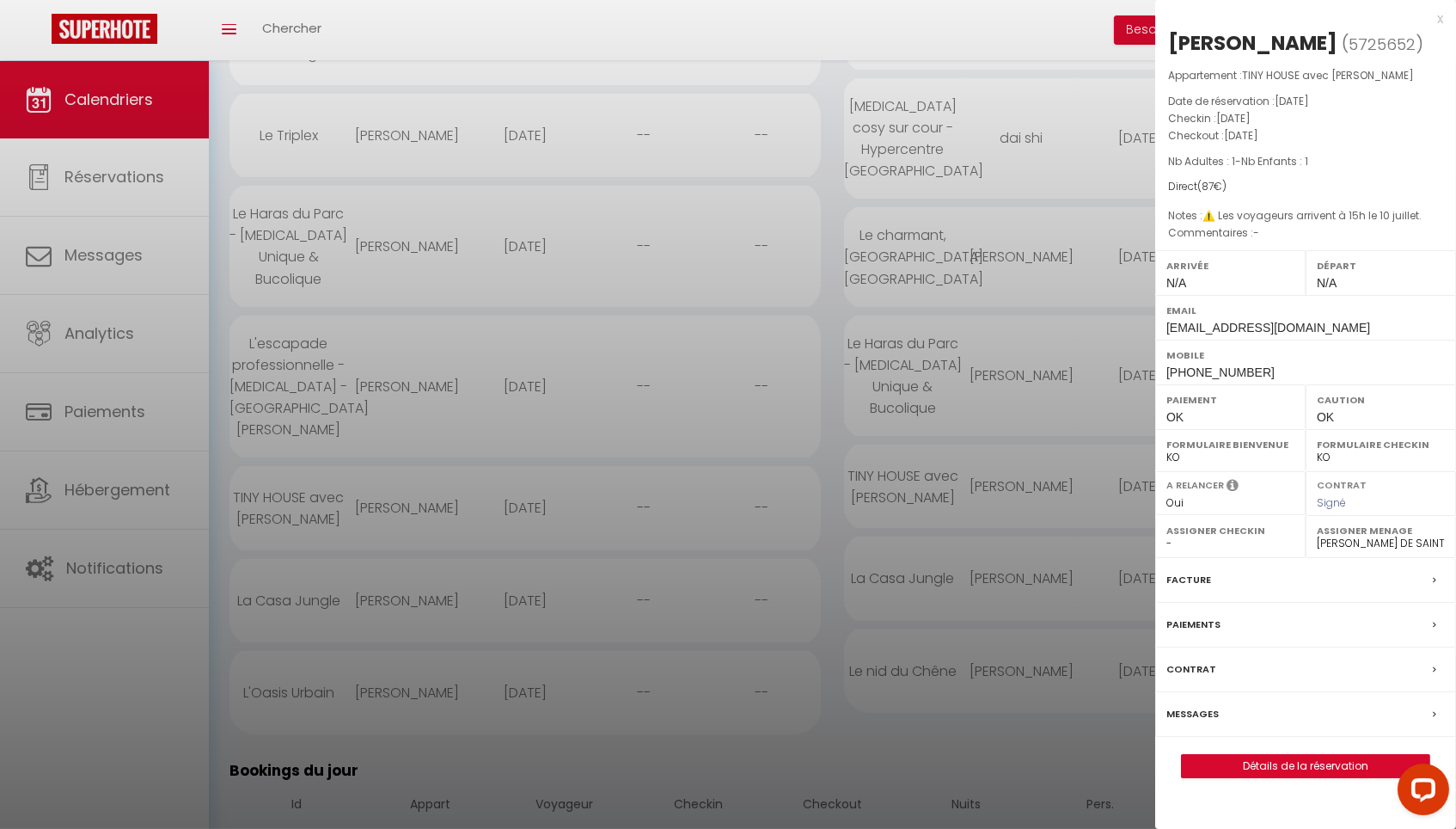 click at bounding box center (728, 414) 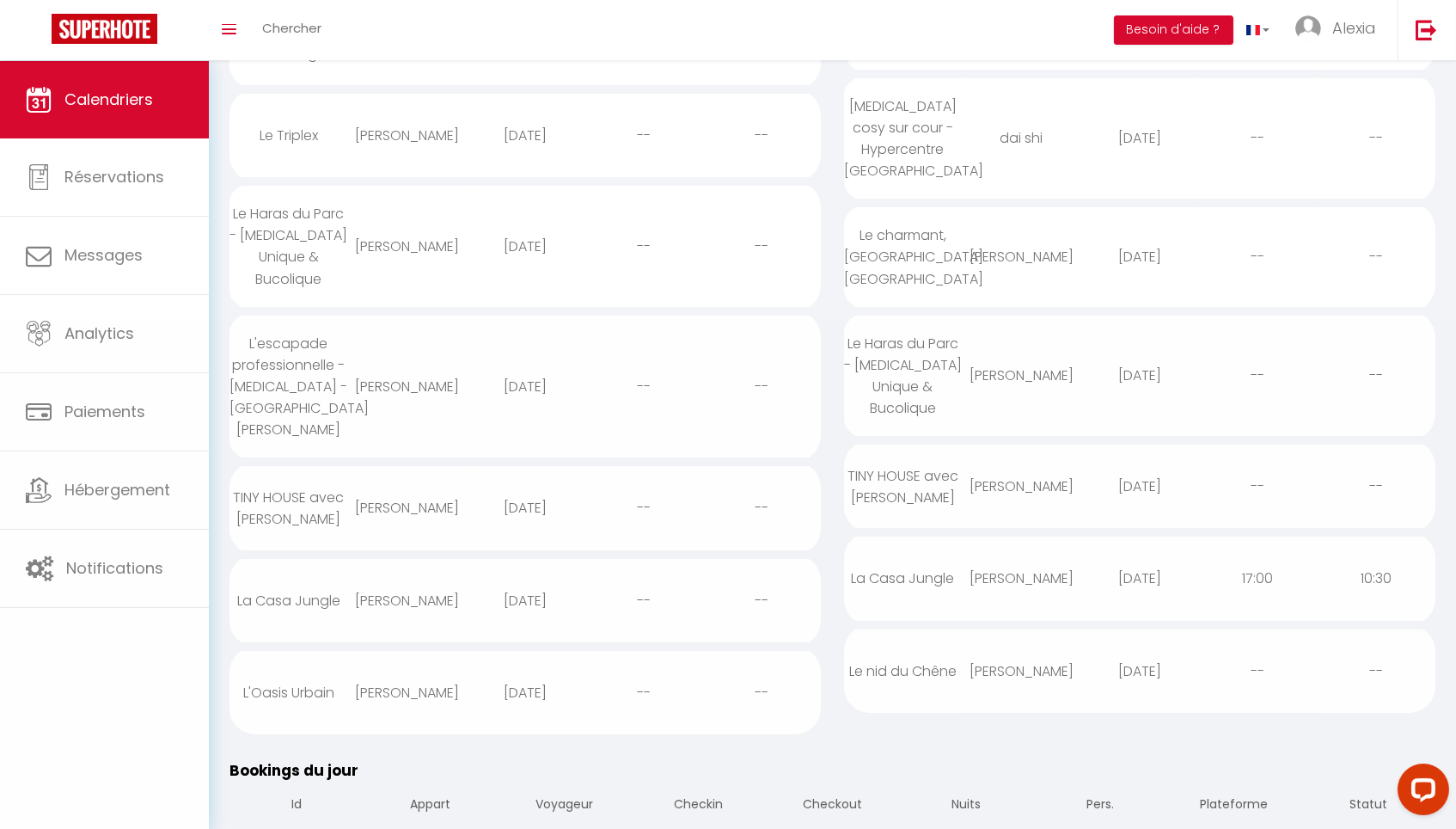 click on "[PERSON_NAME]" at bounding box center (1021, 578) 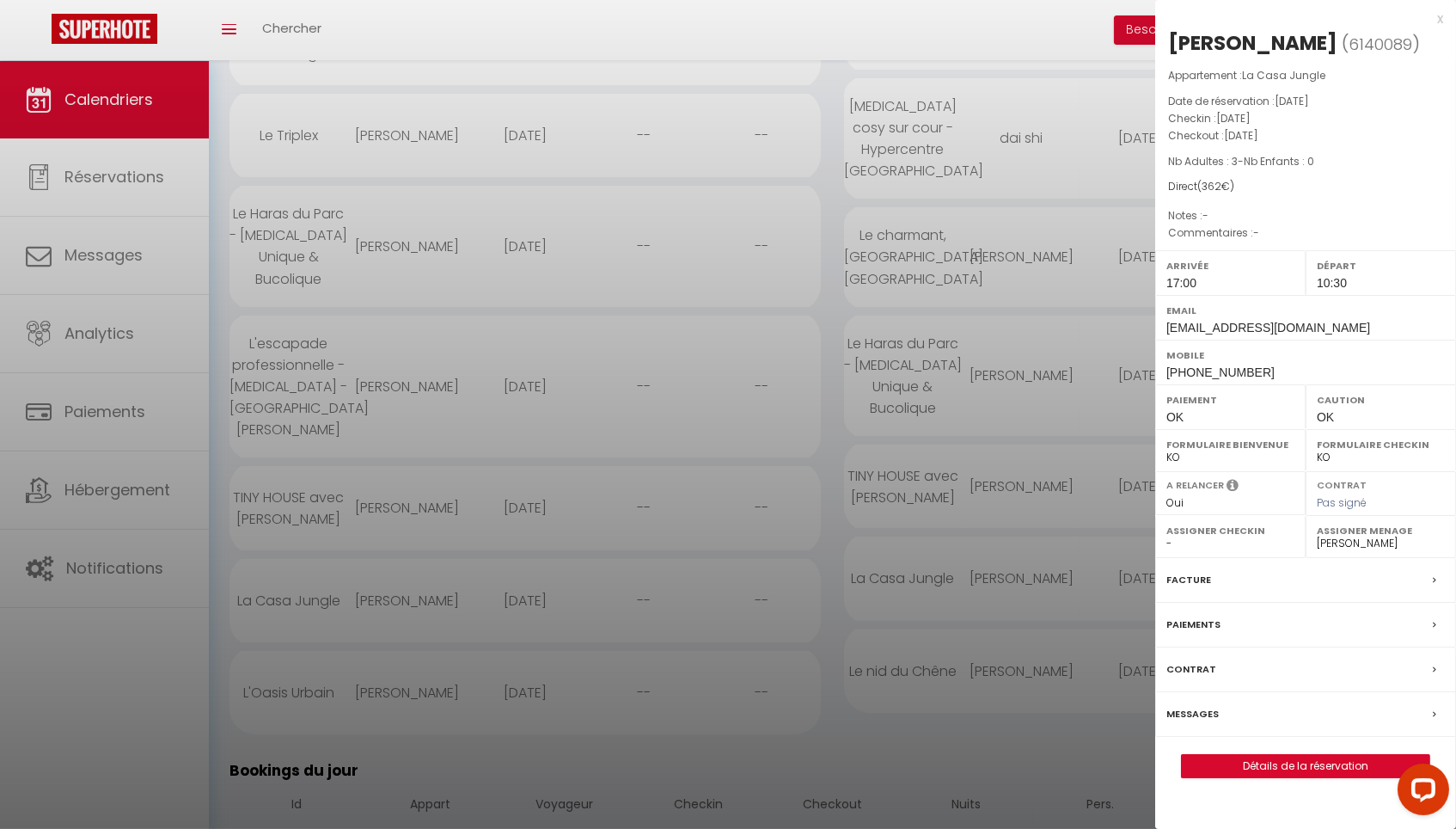 click at bounding box center (728, 414) 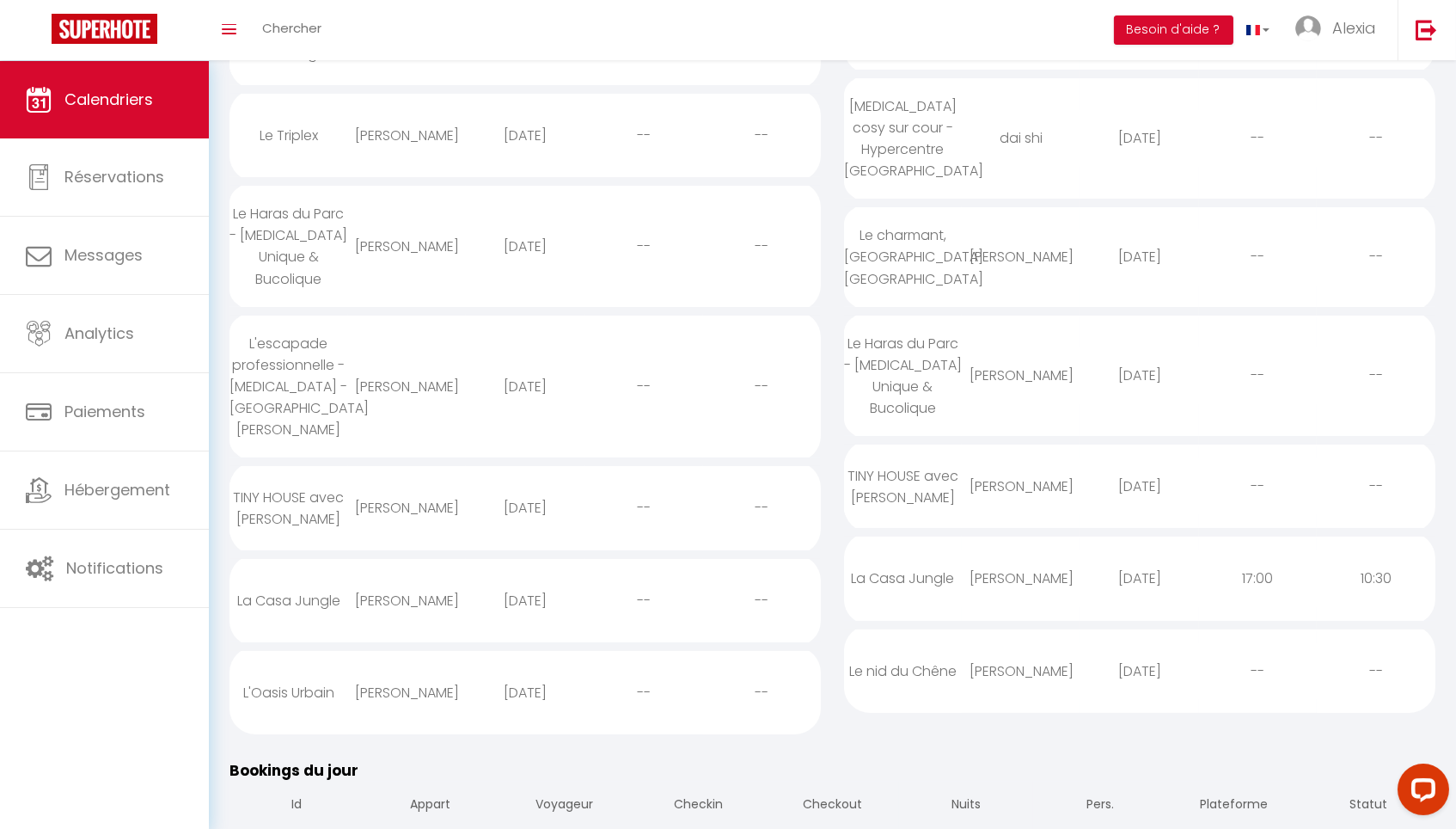 click on "[PERSON_NAME]" at bounding box center [1021, 375] 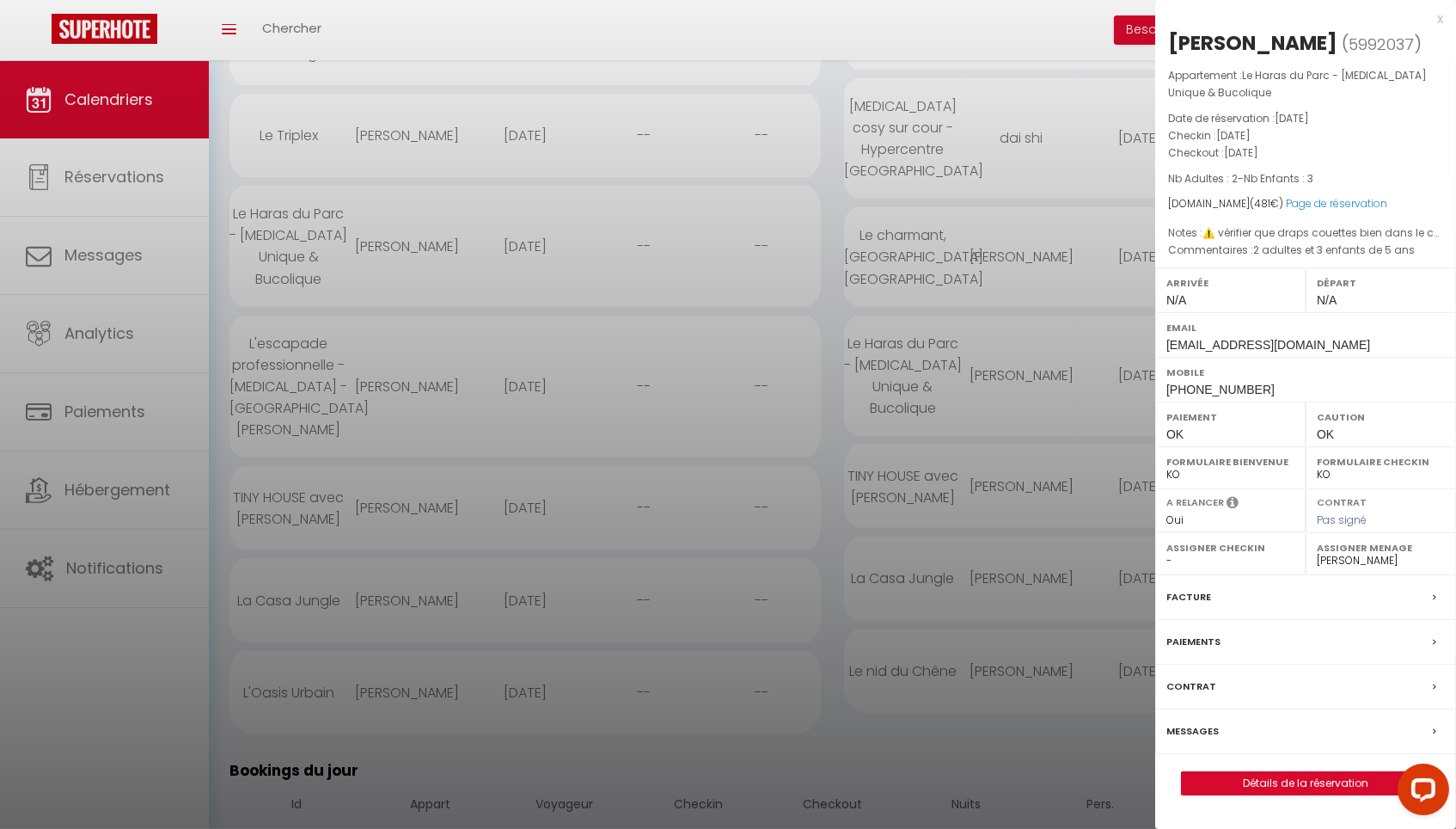 click at bounding box center (728, 414) 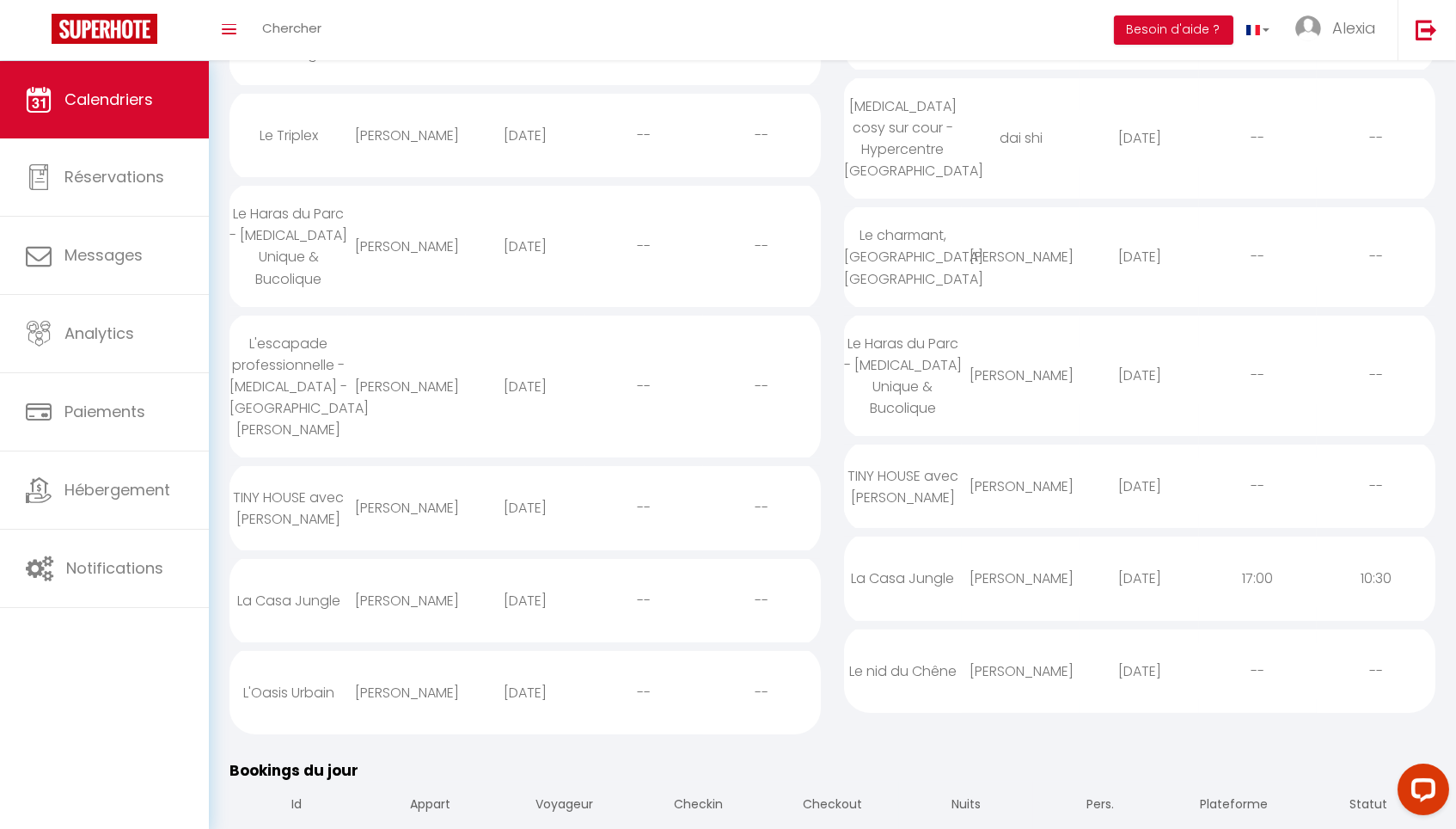 click on "[PERSON_NAME]" at bounding box center (1021, 256) 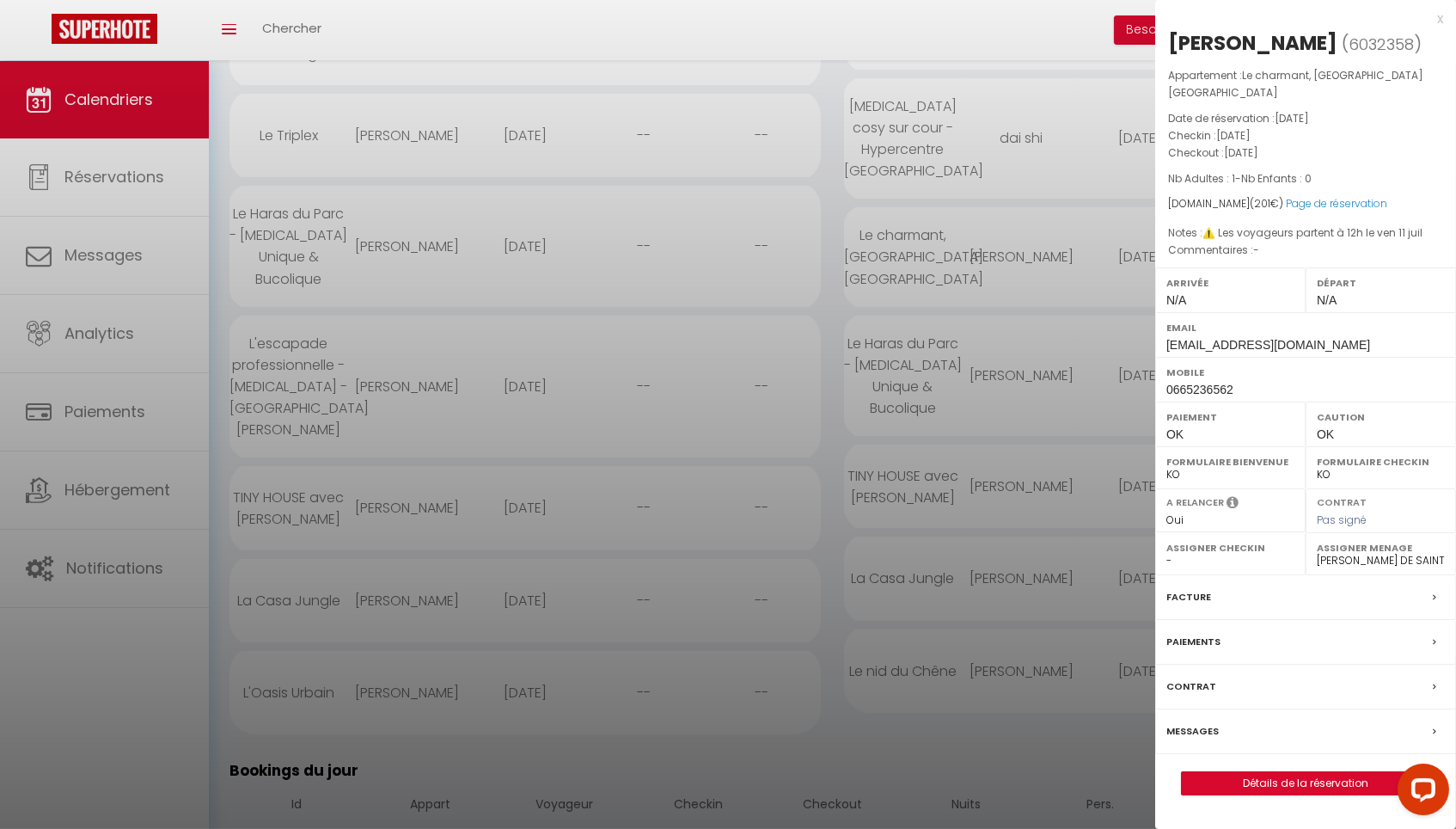click at bounding box center [728, 414] 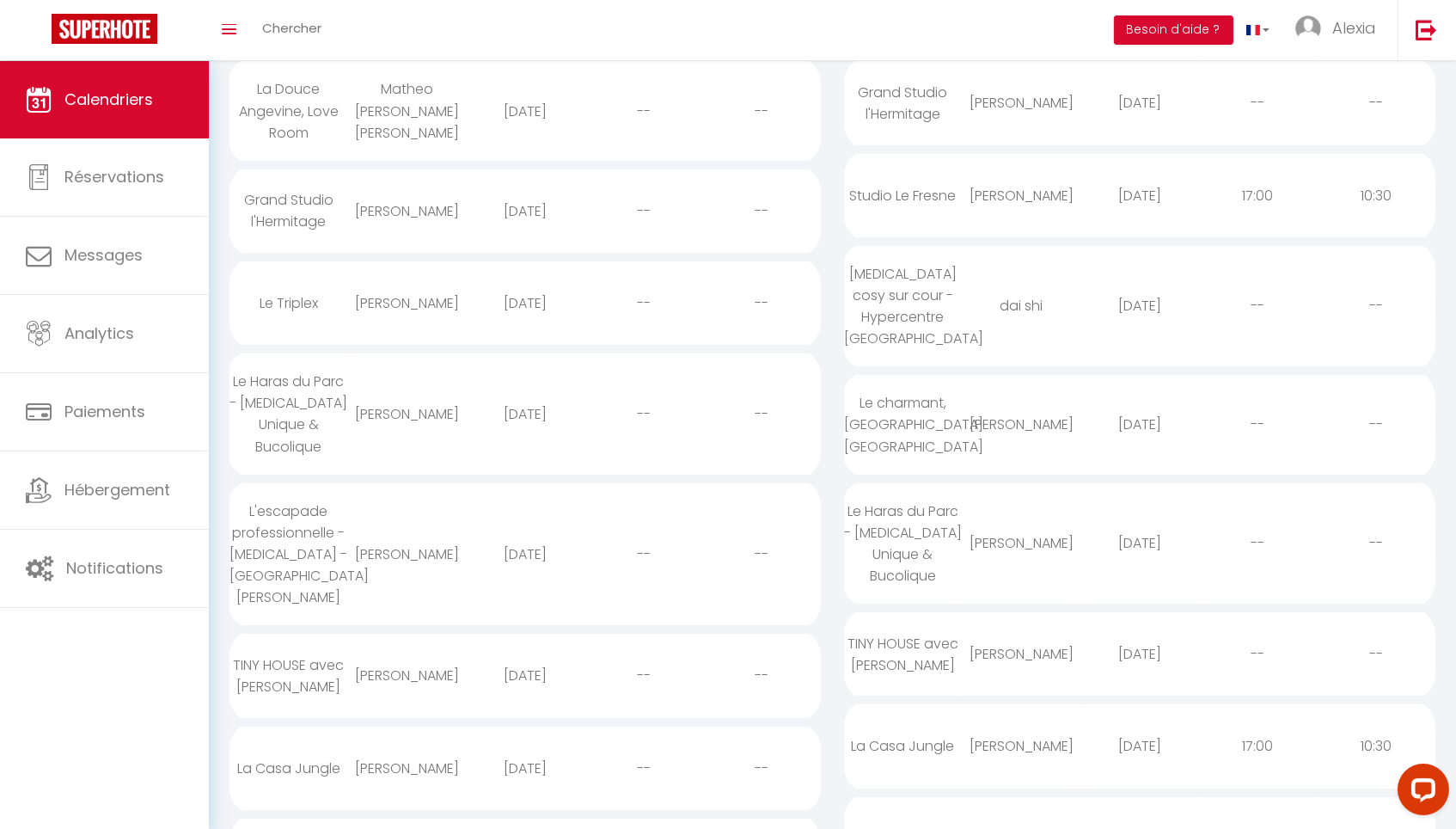 scroll, scrollTop: 297, scrollLeft: 0, axis: vertical 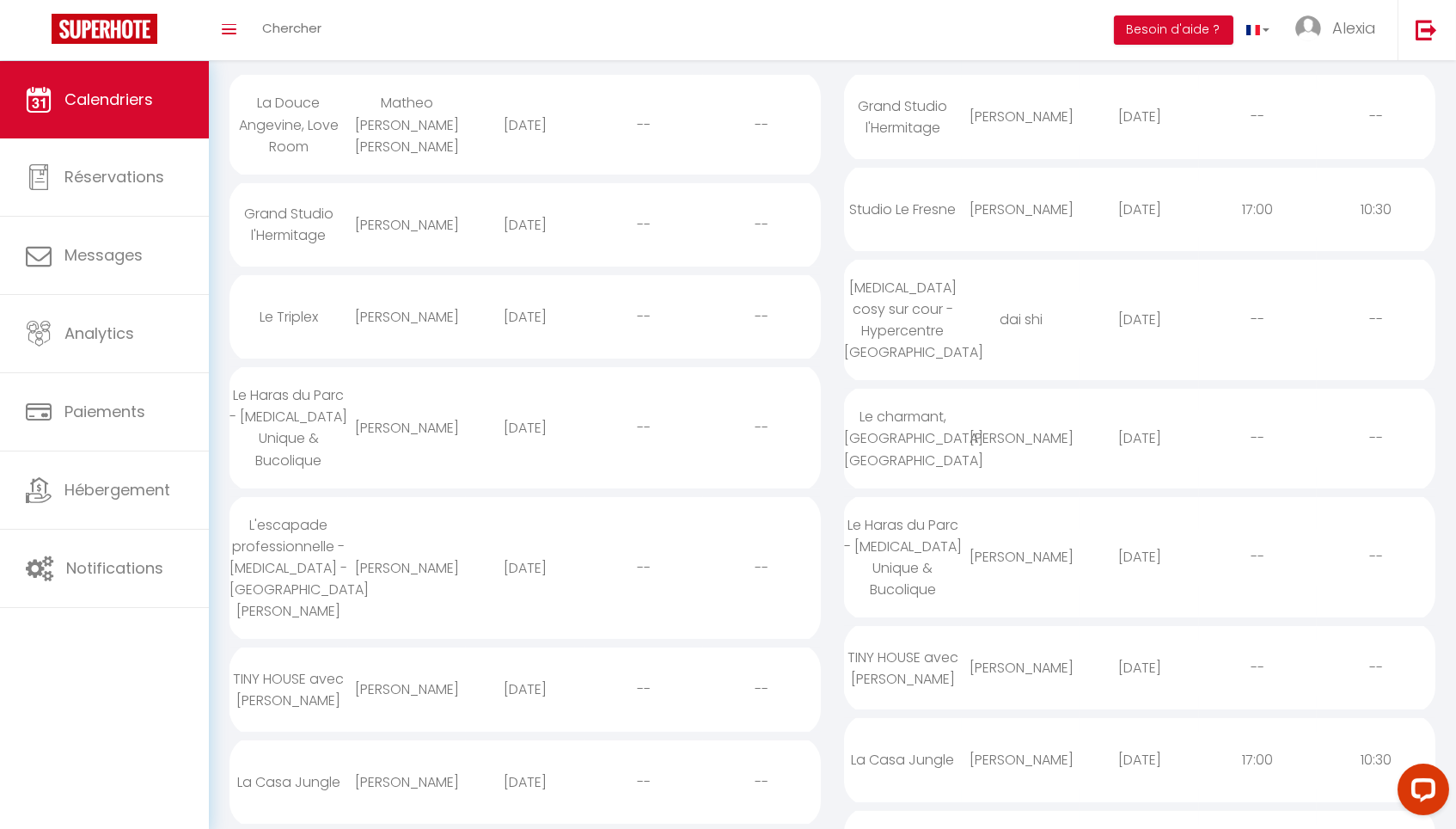 click on "dai shi" at bounding box center [1021, 319] 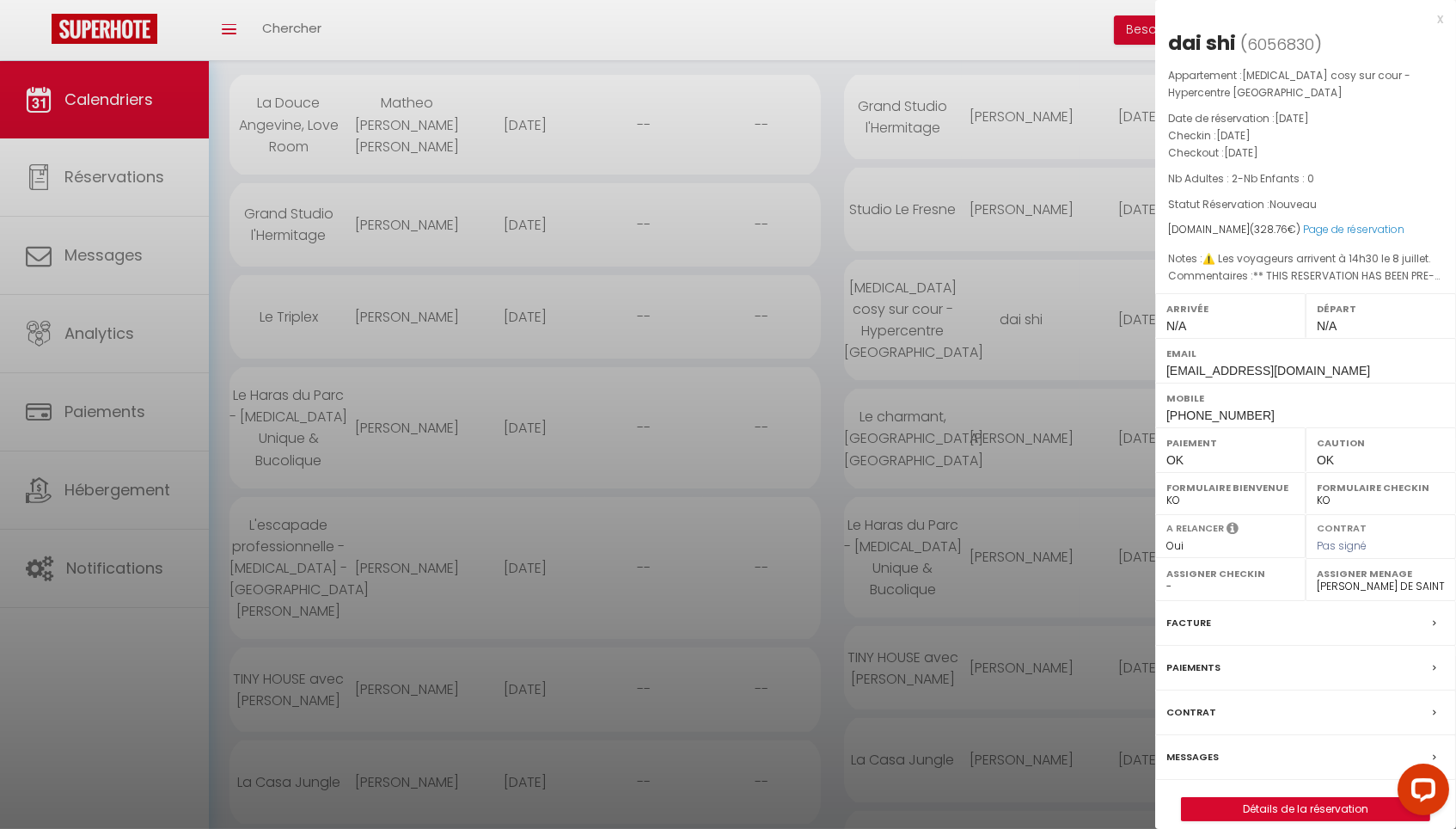 click at bounding box center (728, 414) 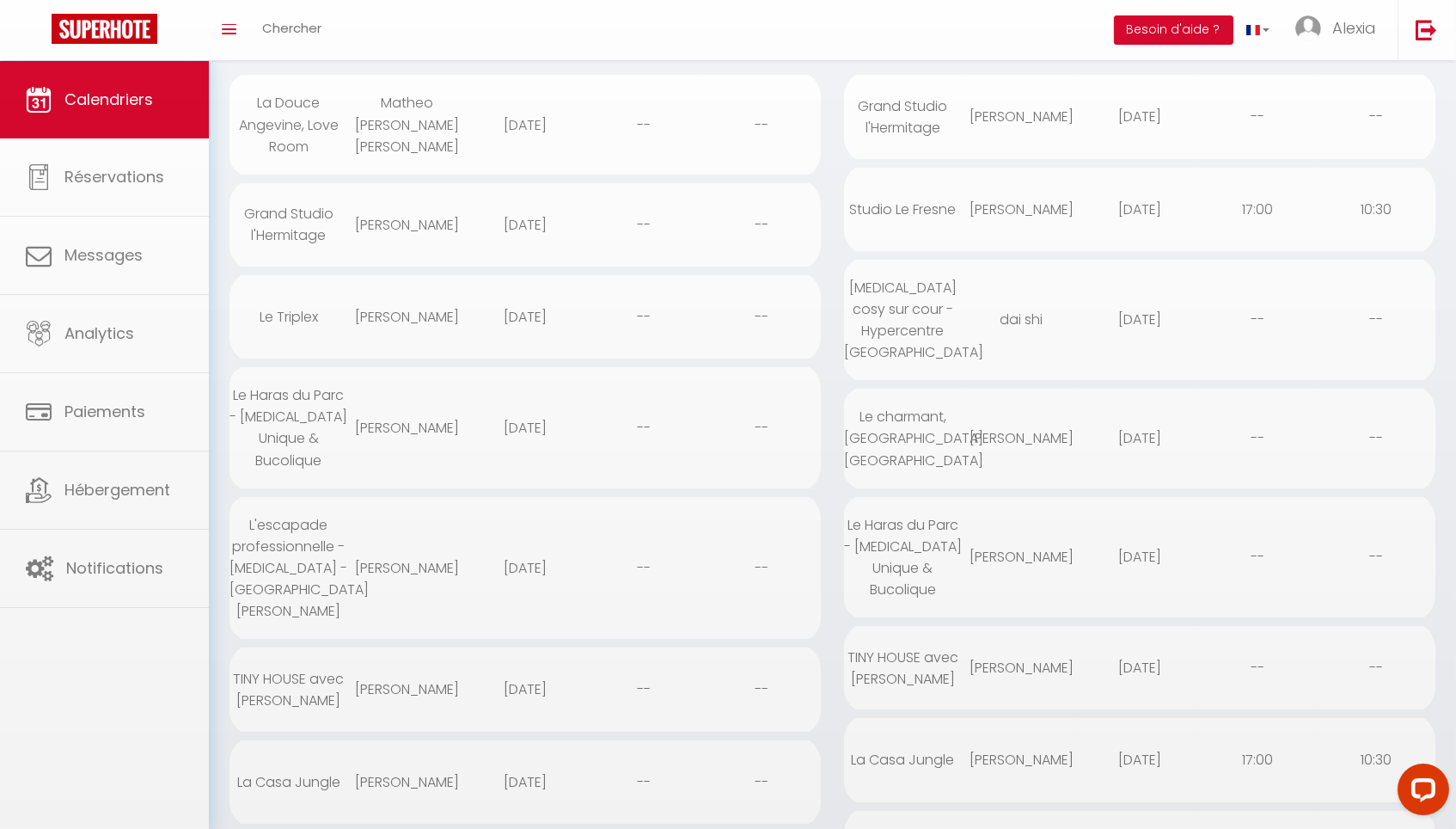click on "[PERSON_NAME]" at bounding box center [1021, 209] 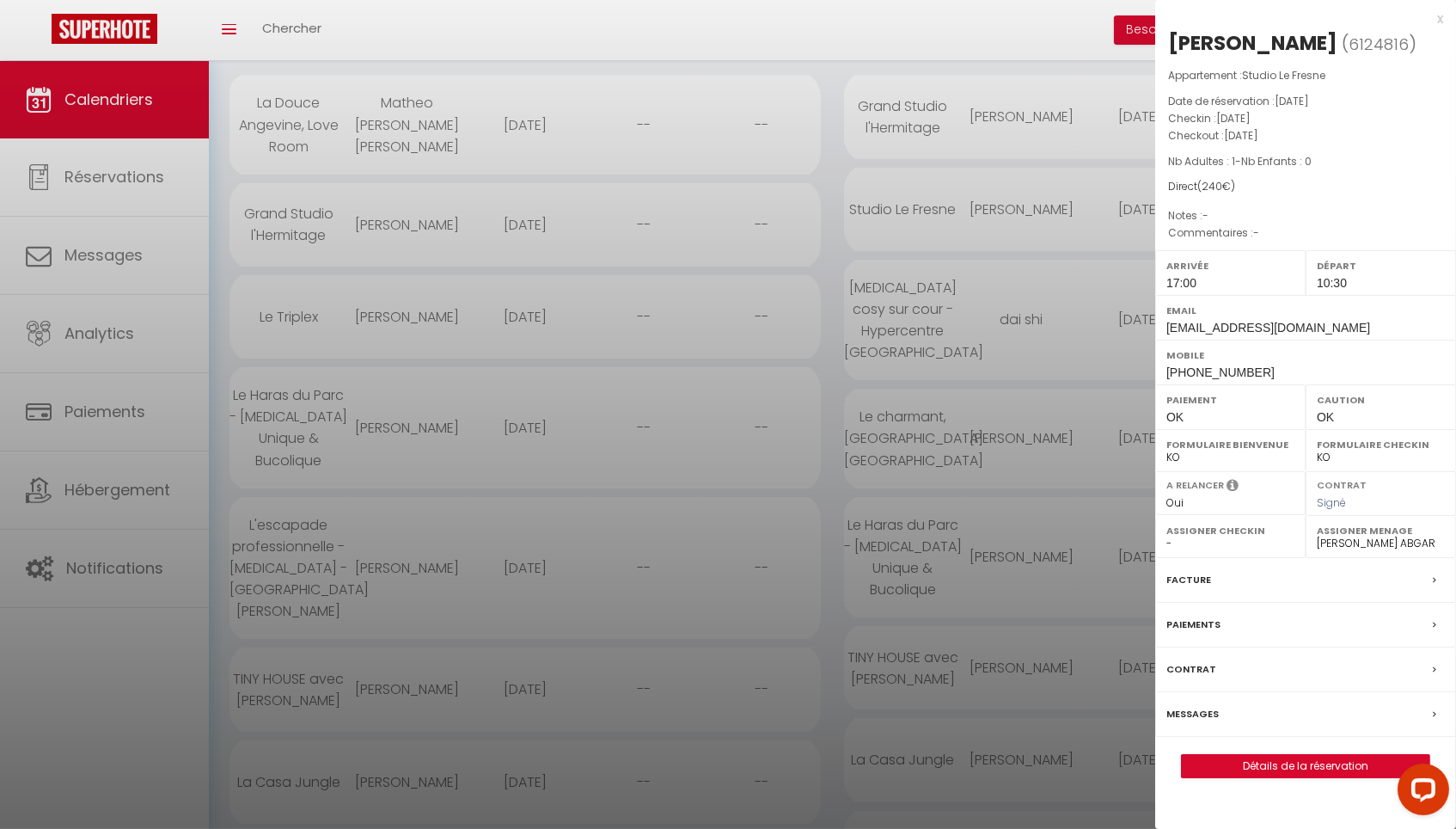 click at bounding box center (728, 414) 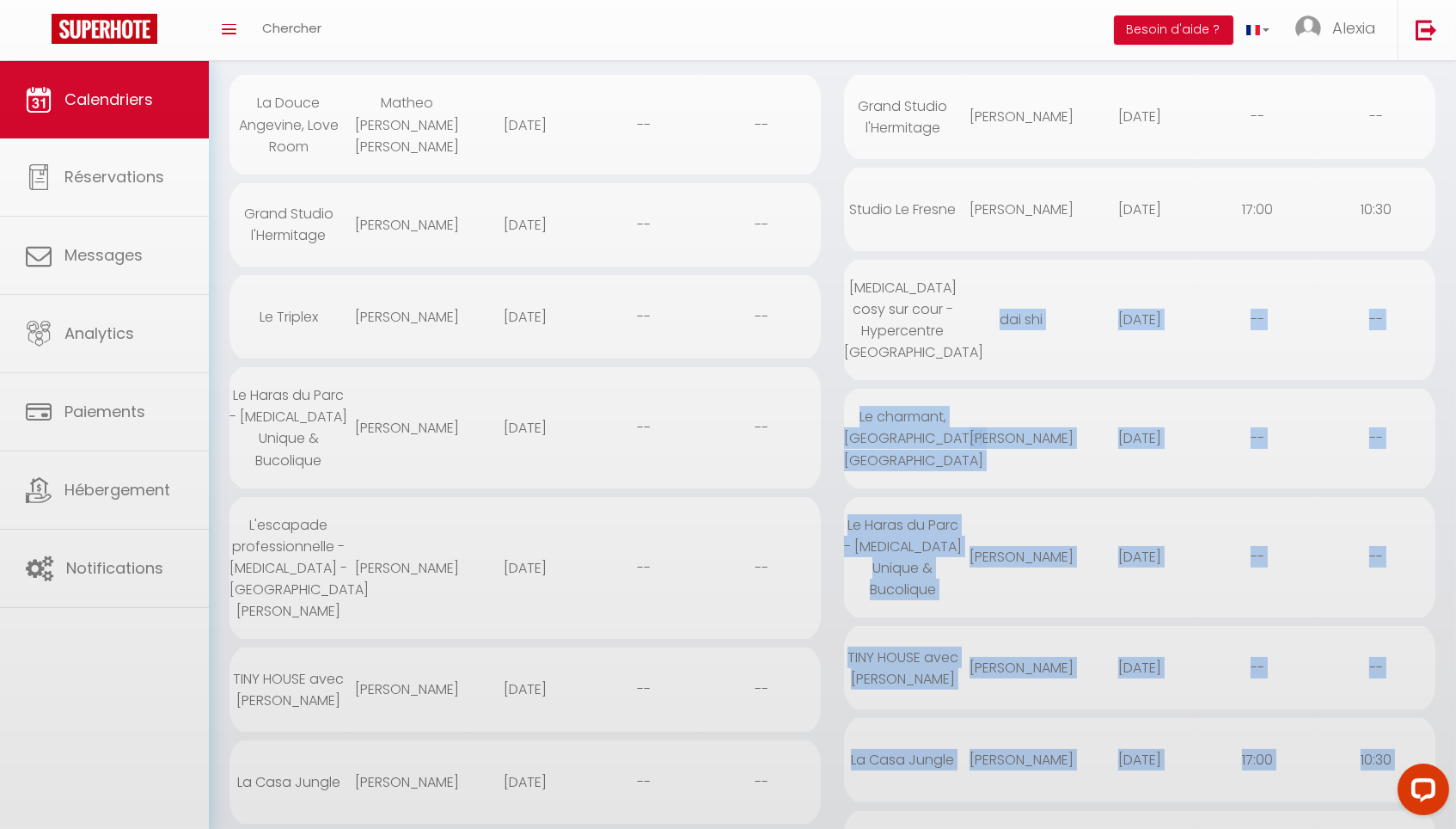 click on "Coaching SuperHote ce soir à 18h00, pour participer:  [URL][DOMAIN_NAME][SECURITY_DATA]   ×     Toggle navigation       Toggle Search     Toggle menubar     Chercher   BUTTON
Besoin d'aide ?
Alexia   Paramètres            Résultat de la recherche   Aucun résultat     Calendriers     Réservations     Messages     Analytics      Paiements     Hébergement     Notifications                 Résultat de la recherche   Id   Appart   Voyageur    Checkin   Checkout   Nuits   Pers.   Plateforme   Statut     Résultat de la recherche   Aucun résultat           CALENDRIERS
Filtrer par hébergement
Tous       La Douce [PERSON_NAME], Love Room     Le St [PERSON_NAME] · Le [GEOGRAPHIC_DATA][PERSON_NAME] : Appartement T1 bis     [GEOGRAPHIC_DATA] l'Hermitage     [GEOGRAPHIC_DATA] : Appartement [MEDICAL_DATA]     Studio Le Fresne     [MEDICAL_DATA] cosy sur cour - Hypercentre [GEOGRAPHIC_DATA]     Le Triplex     Le charmant, [GEOGRAPHIC_DATA] [GEOGRAPHIC_DATA]" at bounding box center (728, 1341) 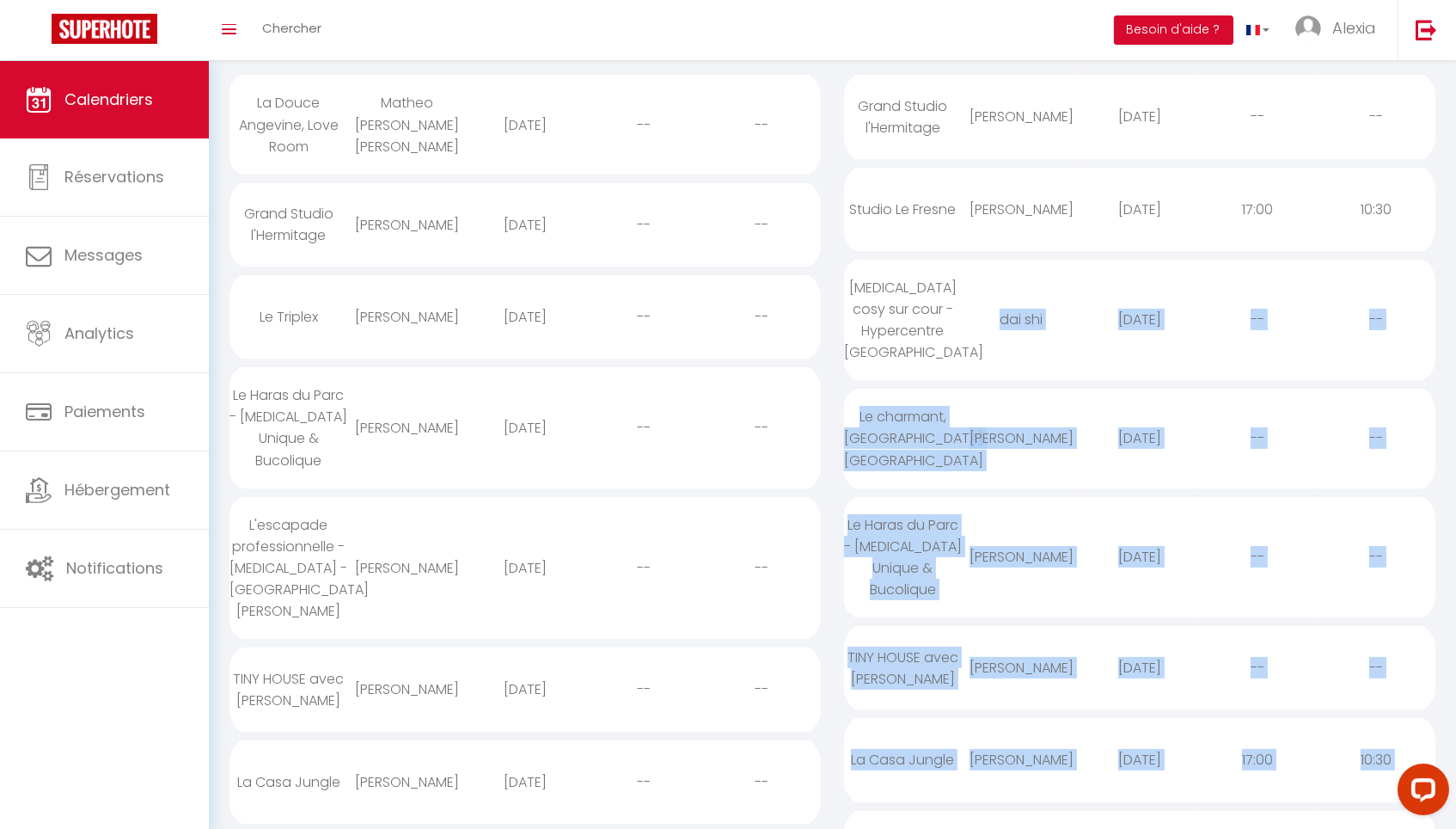 click on "dai shi" at bounding box center [1021, 319] 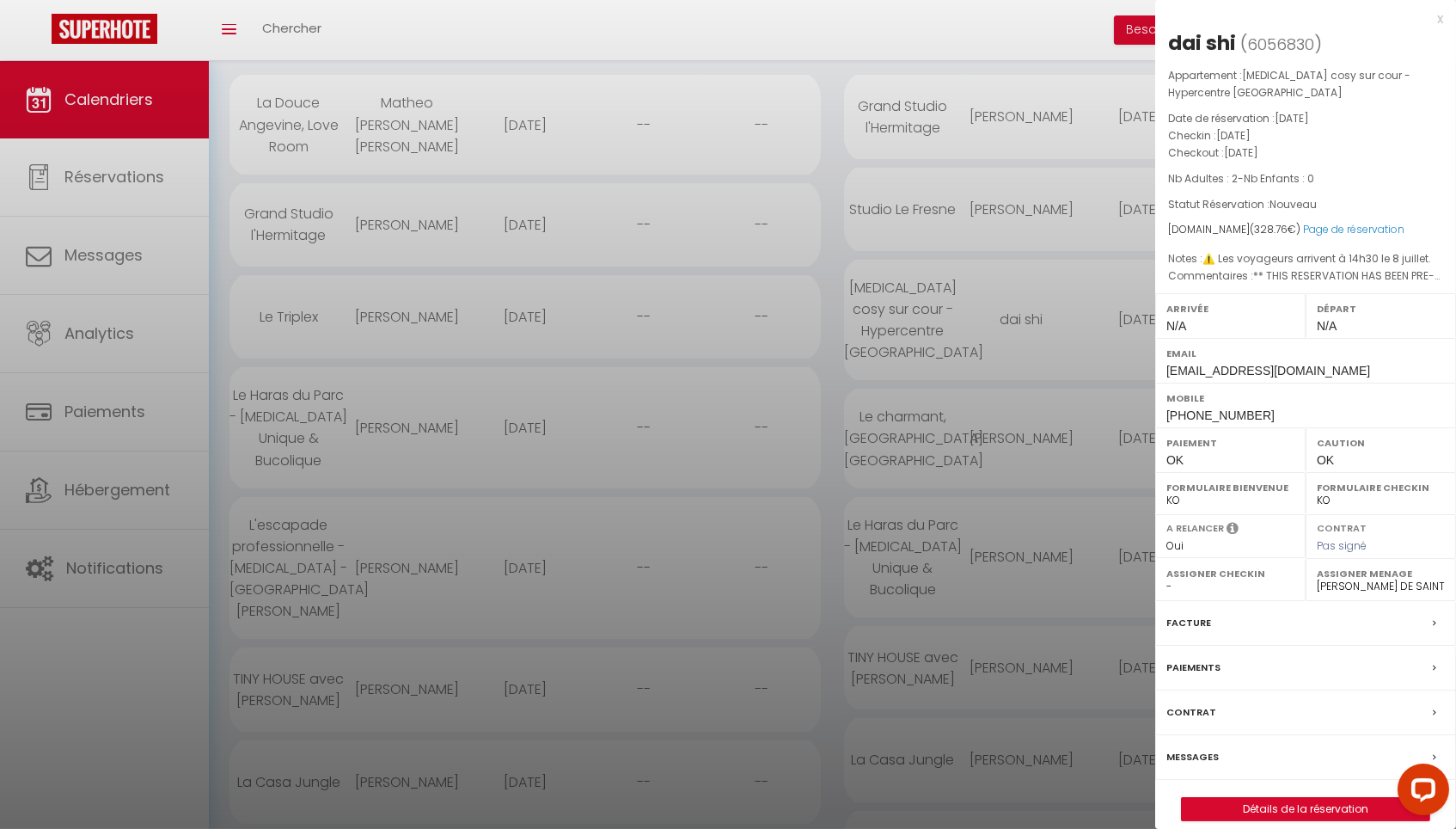 click at bounding box center (728, 414) 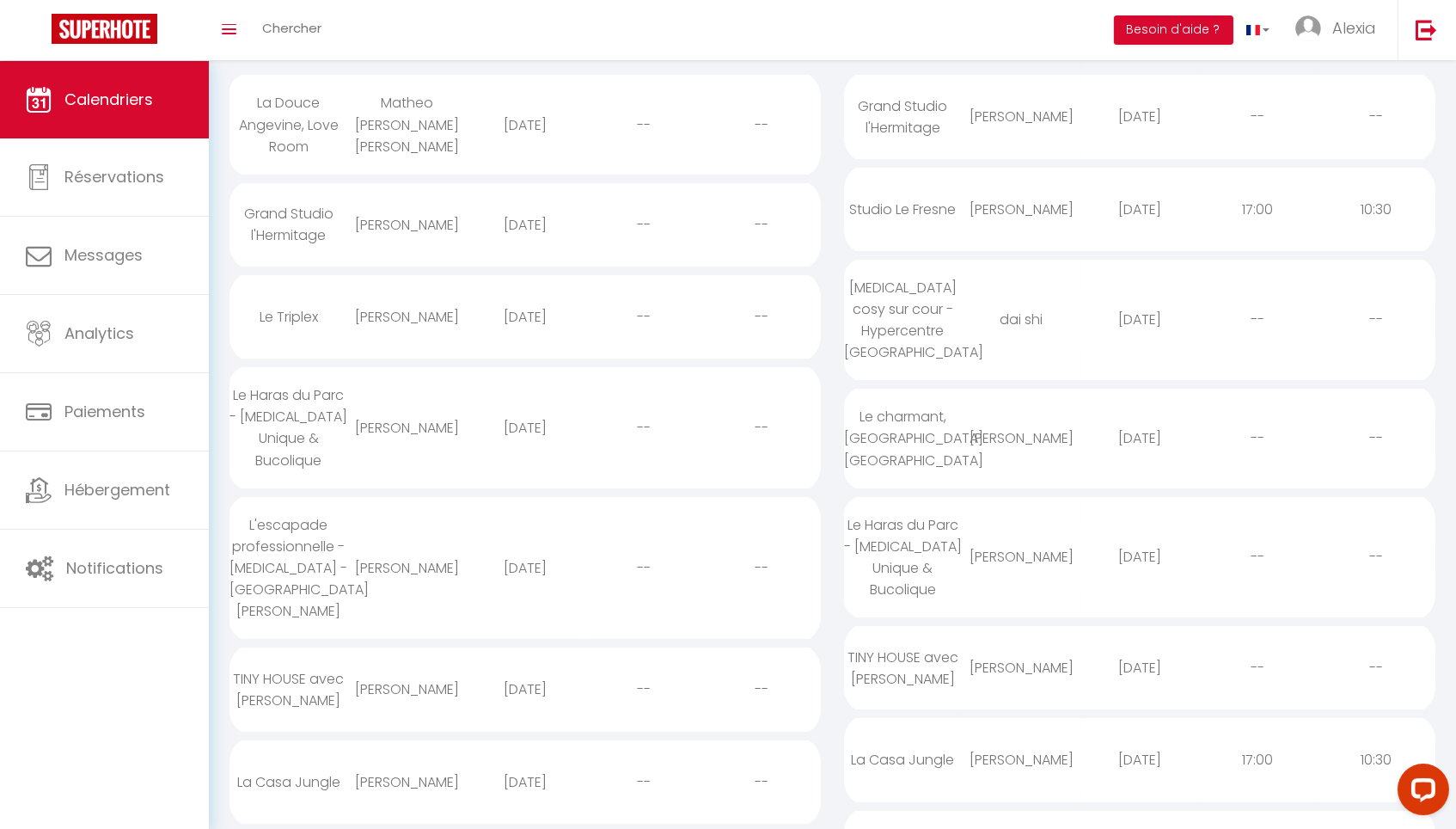 click on "Coaching SuperHote ce soir à 18h00, pour participer:  [URL][DOMAIN_NAME][SECURITY_DATA]   ×     Toggle navigation       Toggle Search     Toggle menubar     Chercher   BUTTON
Besoin d'aide ?
Alexia   Paramètres            Résultat de la recherche   Aucun résultat     Calendriers     Réservations     Messages     Analytics      Paiements     Hébergement     Notifications                 Résultat de la recherche   Id   Appart   Voyageur    Checkin   Checkout   Nuits   Pers.   Plateforme   Statut     Résultat de la recherche   Aucun résultat           CALENDRIERS
Filtrer par hébergement
Tous       La Douce [PERSON_NAME], Love Room     Le St [PERSON_NAME] · Le [GEOGRAPHIC_DATA][PERSON_NAME] : Appartement T1 bis     [GEOGRAPHIC_DATA] l'Hermitage     [GEOGRAPHIC_DATA] : Appartement [MEDICAL_DATA]     Studio Le Fresne     [MEDICAL_DATA] cosy sur cour - Hypercentre [GEOGRAPHIC_DATA]     Le Triplex     Le charmant, [GEOGRAPHIC_DATA] [GEOGRAPHIC_DATA]" at bounding box center (728, 1341) 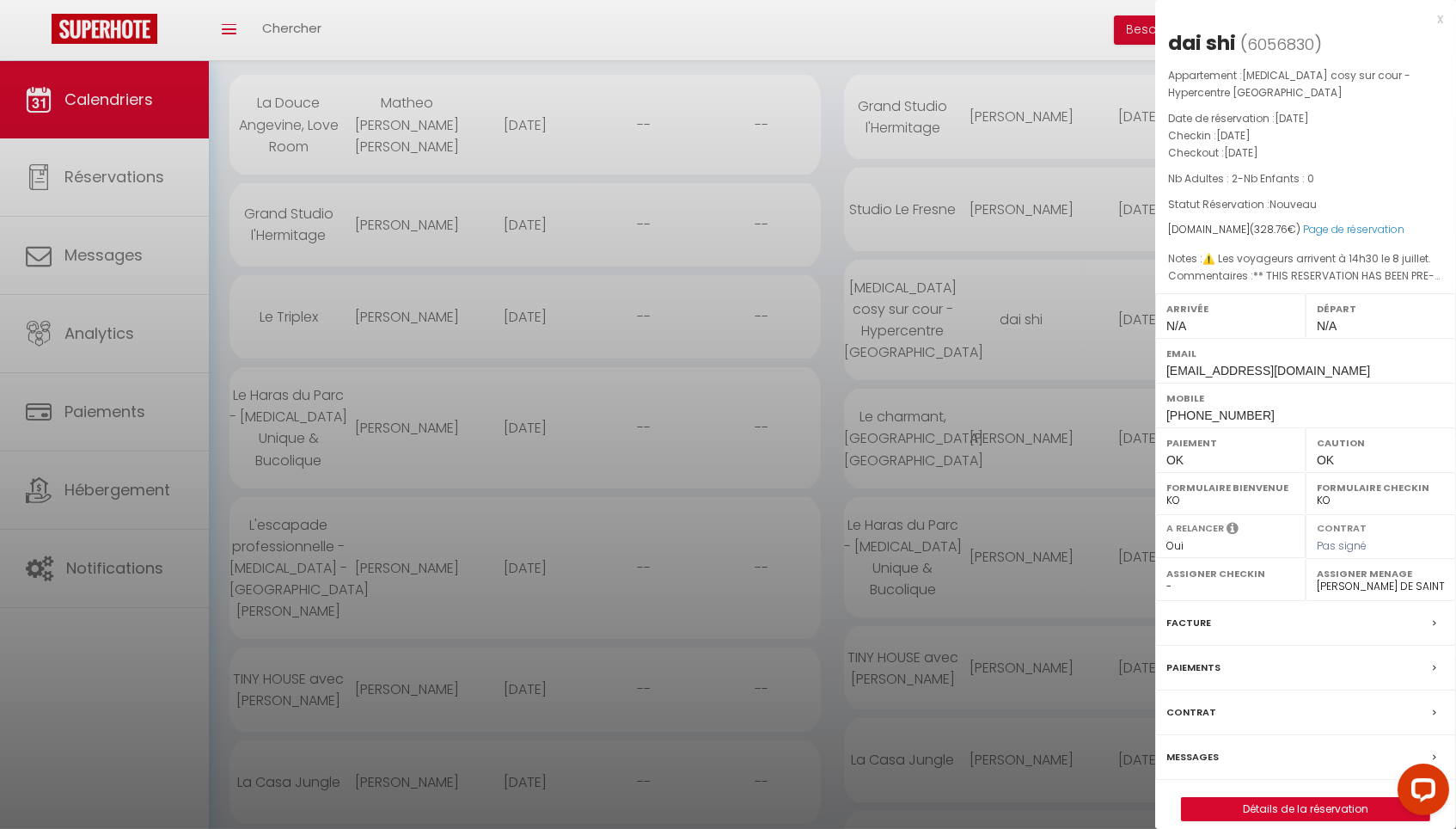 click at bounding box center (728, 414) 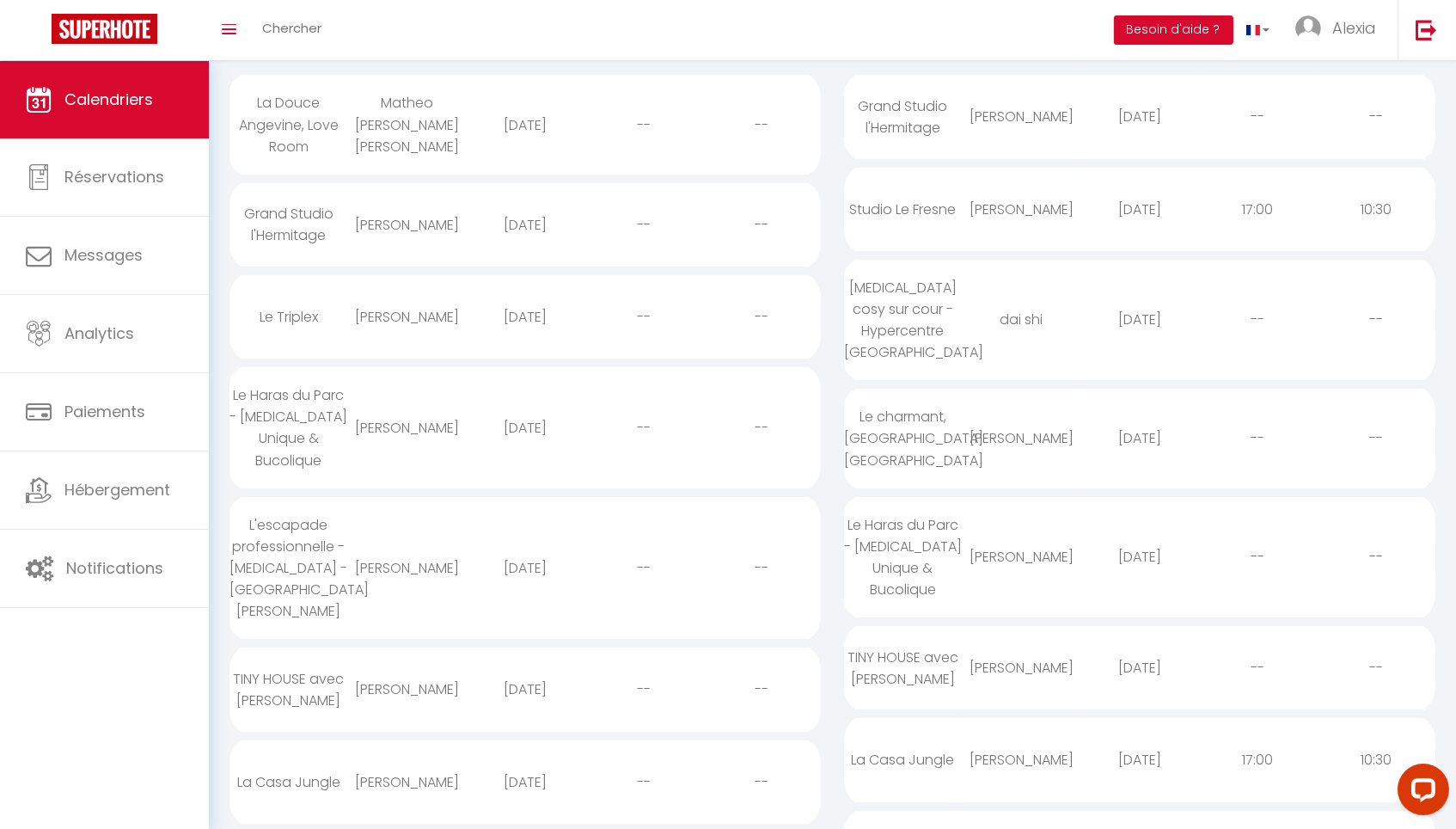 click on "[PERSON_NAME]" at bounding box center (1021, 116) 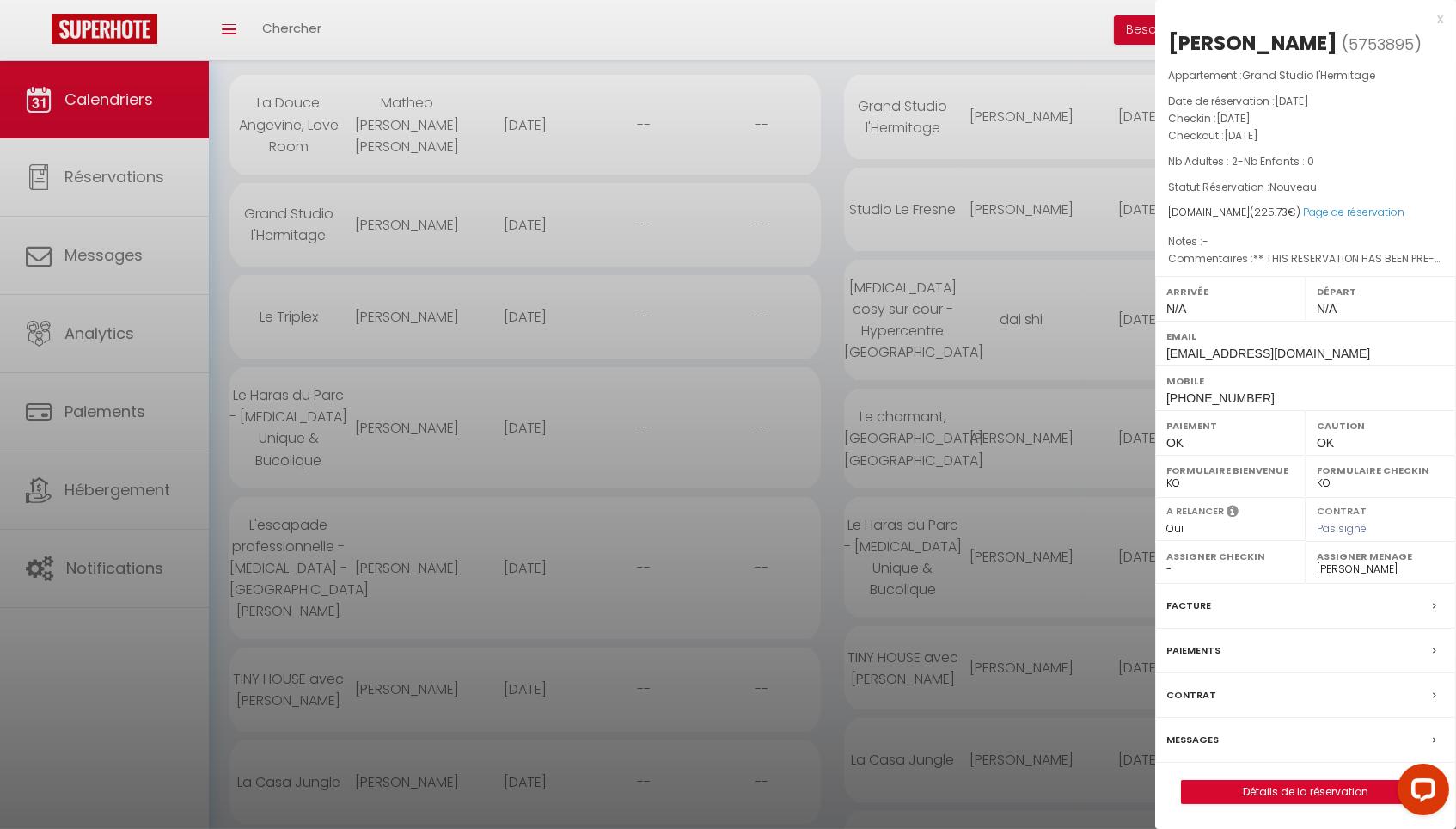 click at bounding box center [728, 414] 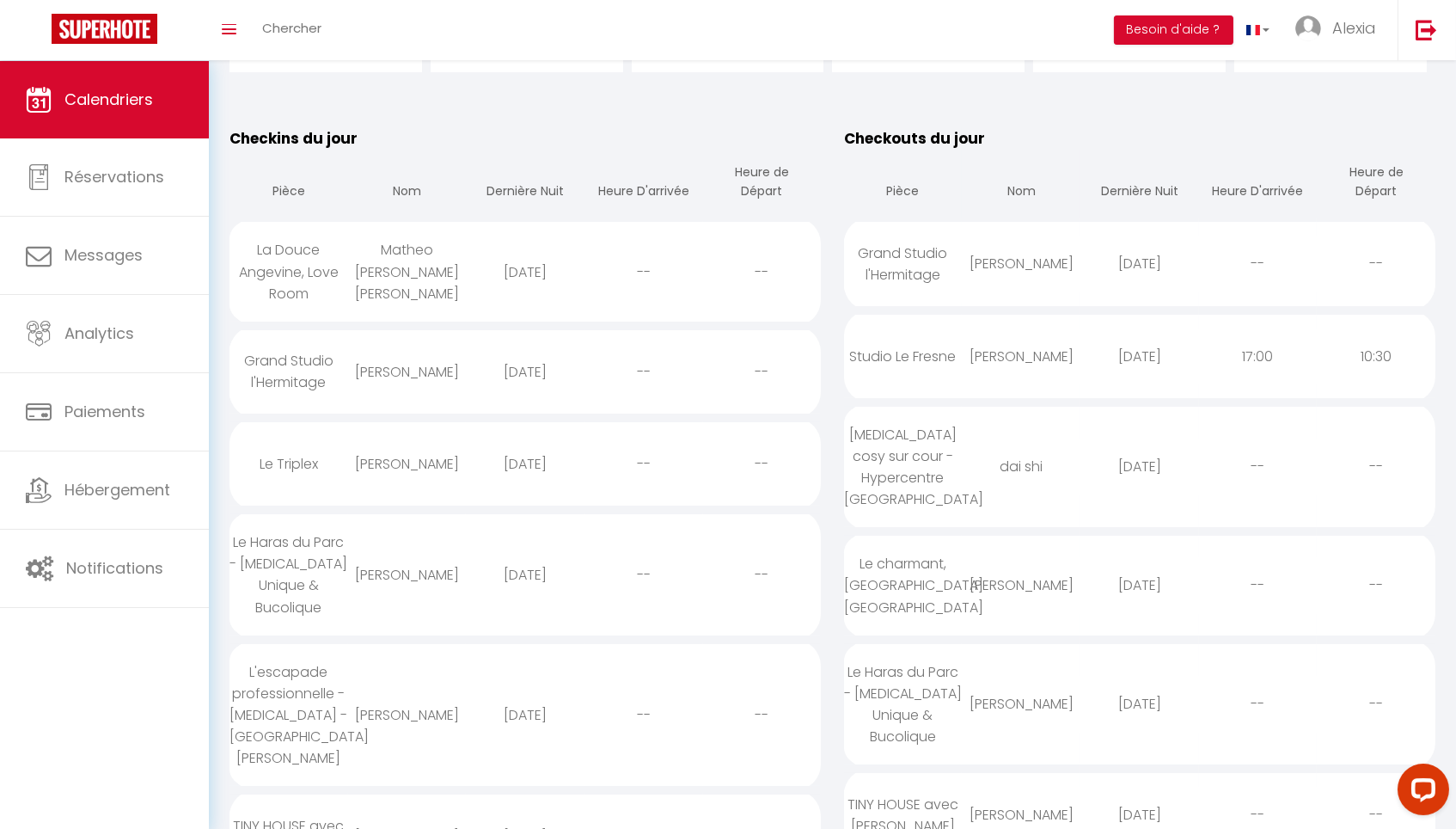 scroll, scrollTop: 75, scrollLeft: 0, axis: vertical 